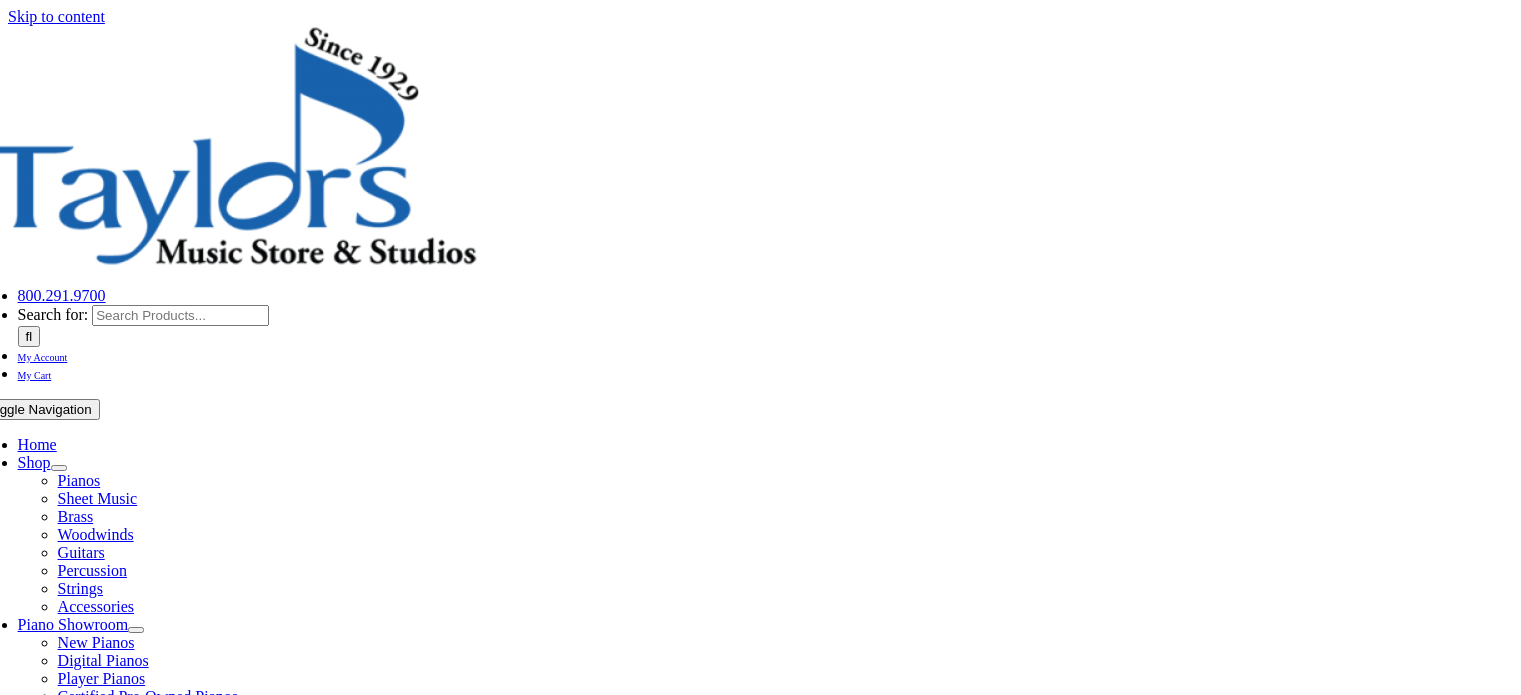scroll, scrollTop: 0, scrollLeft: 0, axis: both 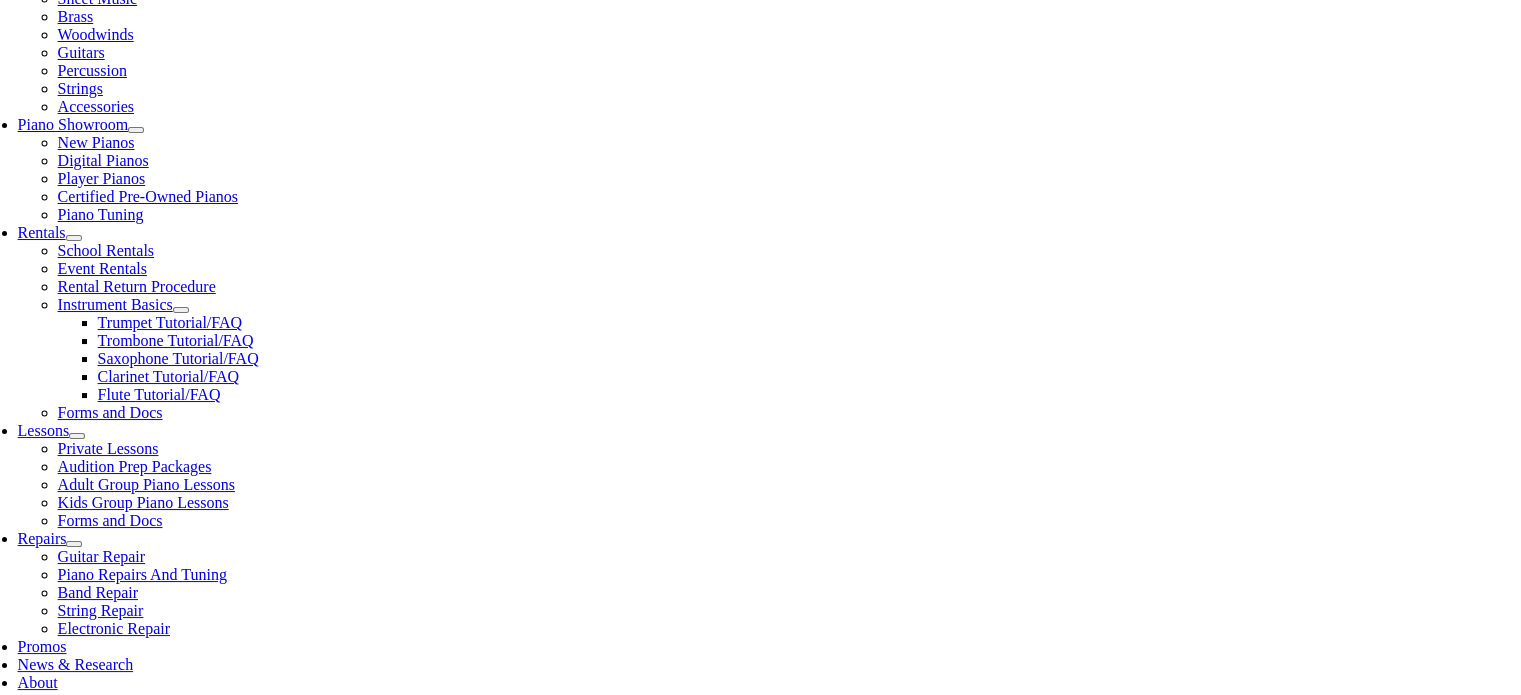 click at bounding box center [395, 1094] 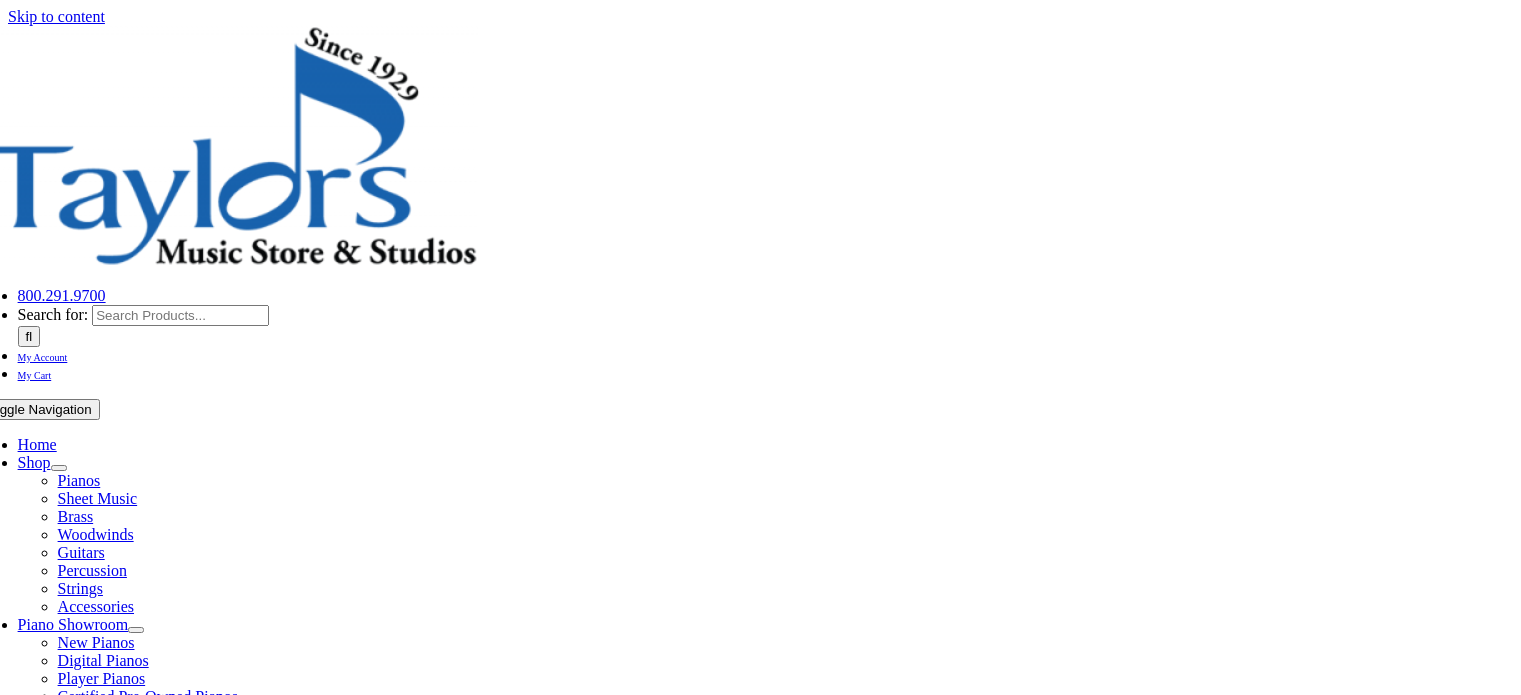 scroll, scrollTop: 0, scrollLeft: 0, axis: both 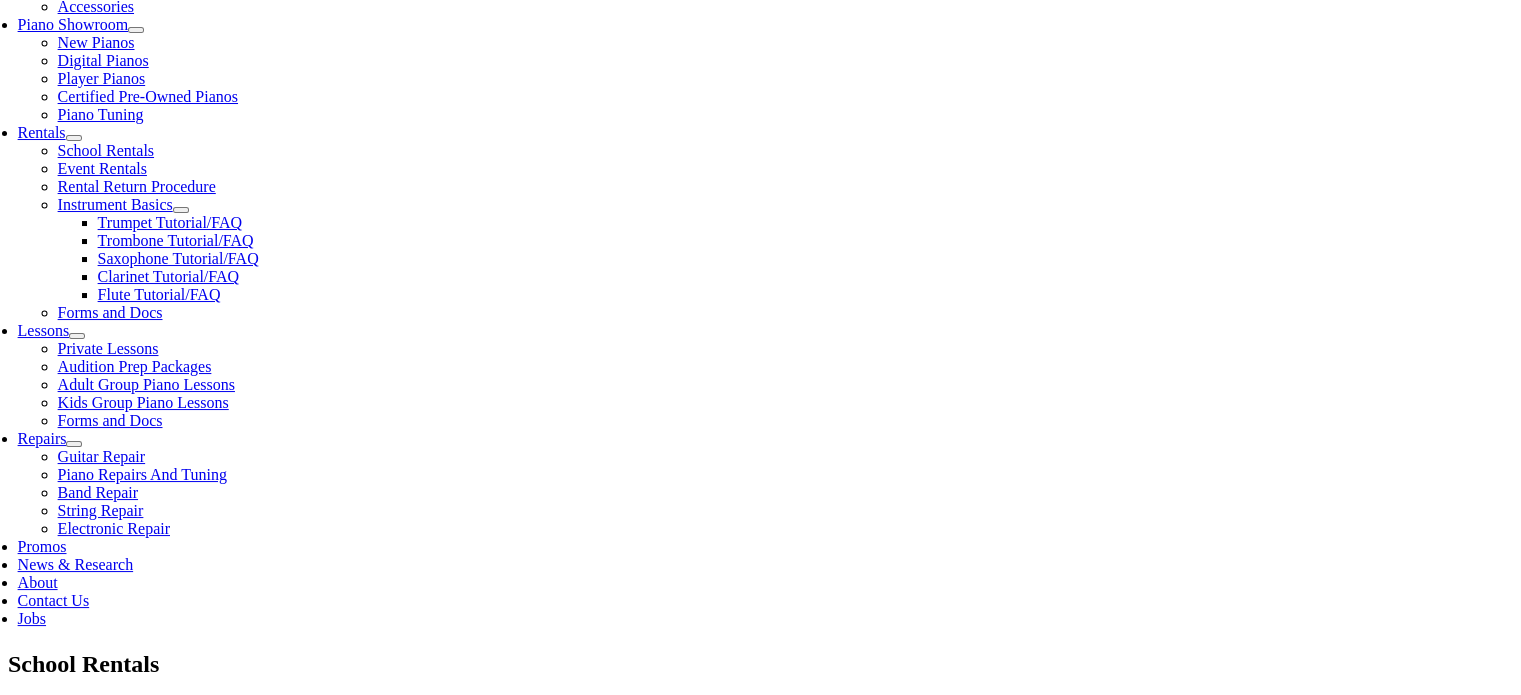 click on "$169.76  School Term(best value)* with damage waiver" at bounding box center [962, 1252] 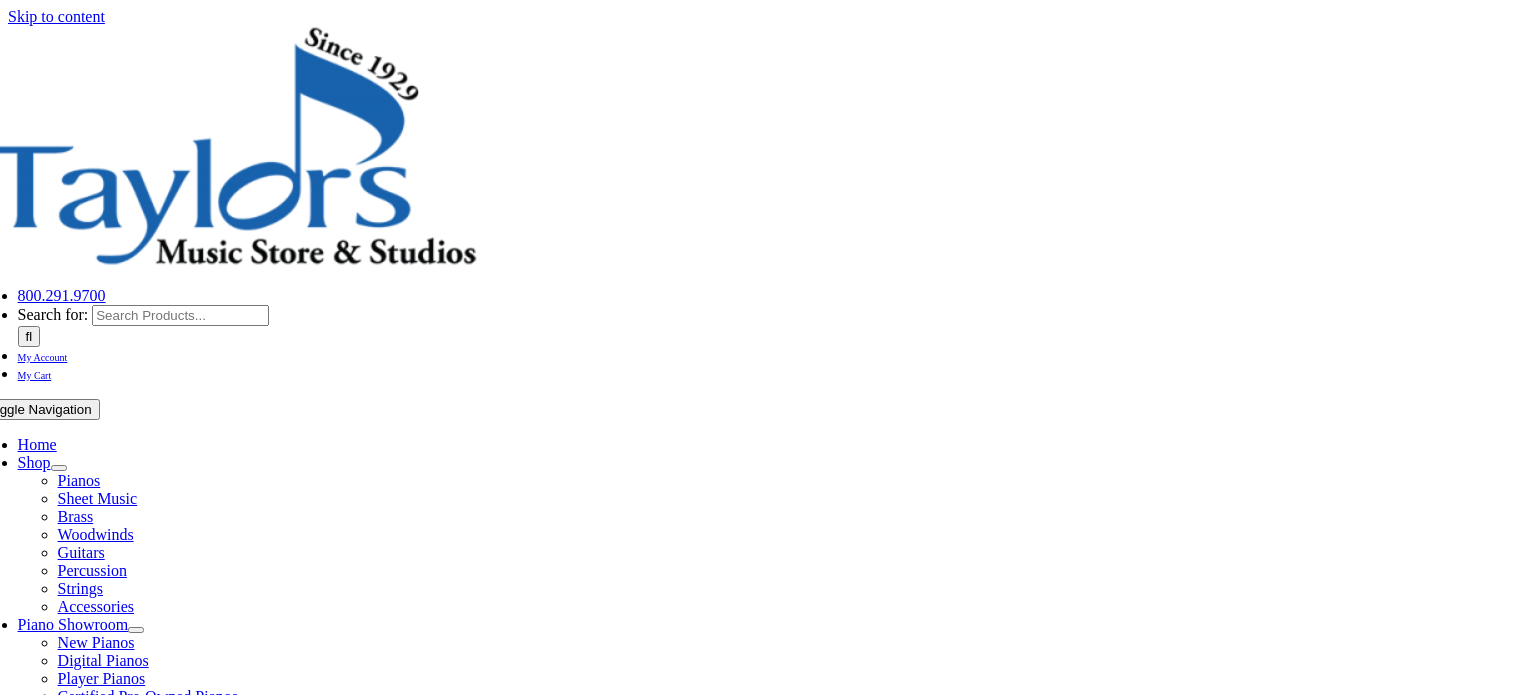 scroll, scrollTop: 0, scrollLeft: 0, axis: both 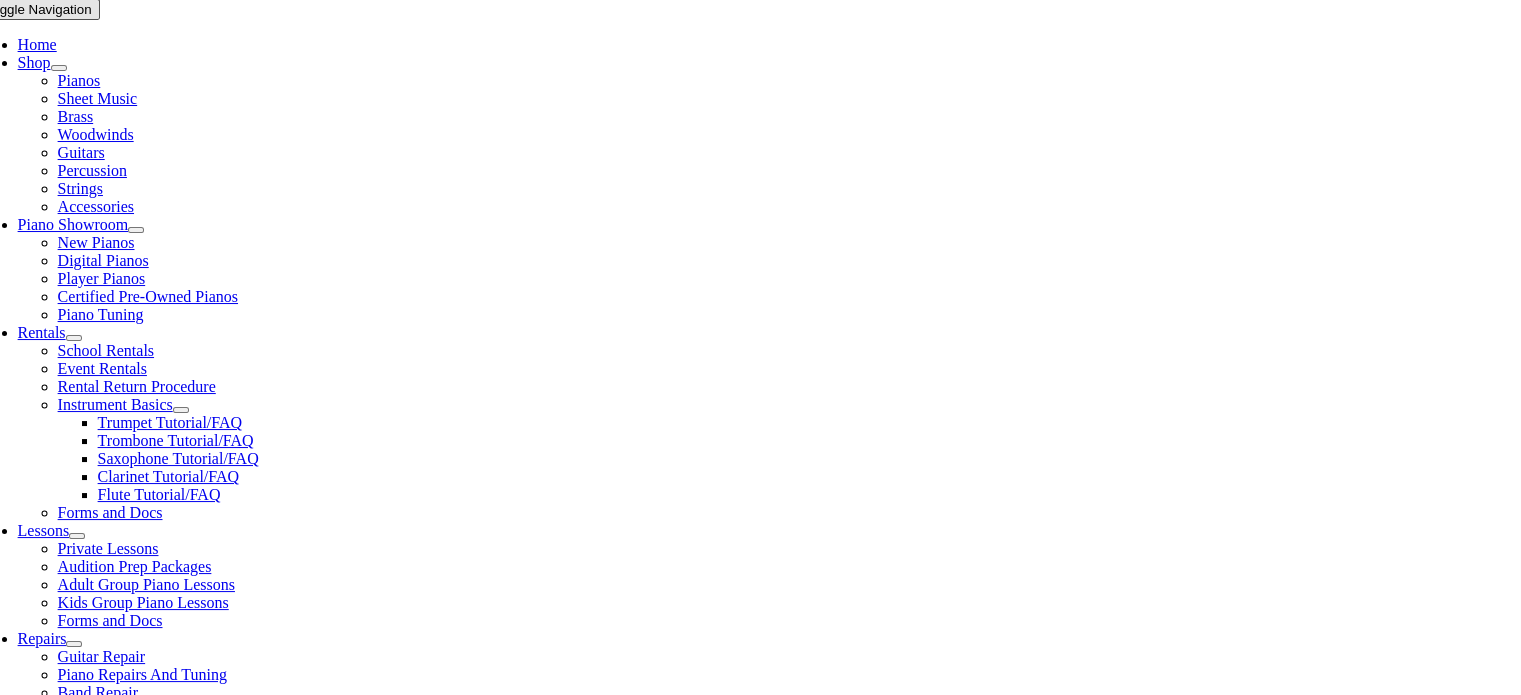 click at bounding box center (-2, 1139) 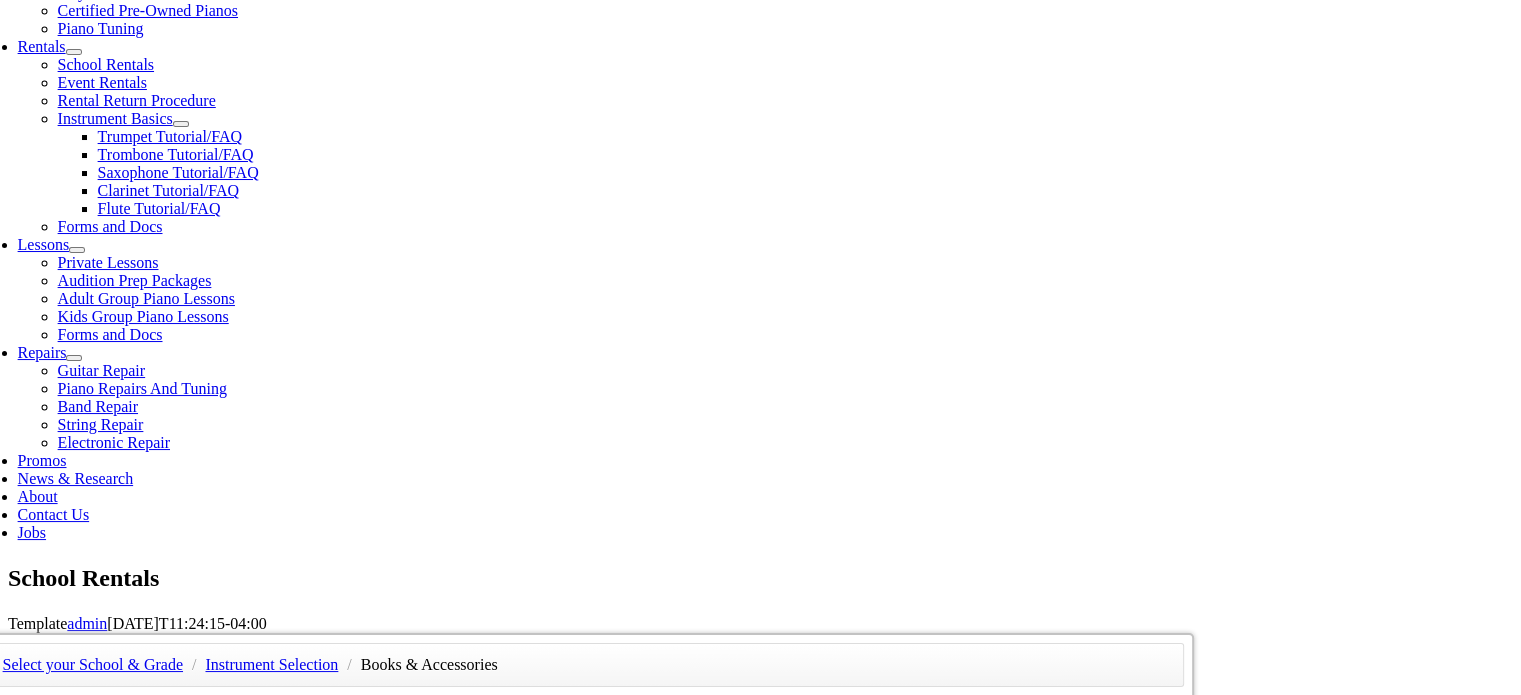 scroll, scrollTop: 700, scrollLeft: 0, axis: vertical 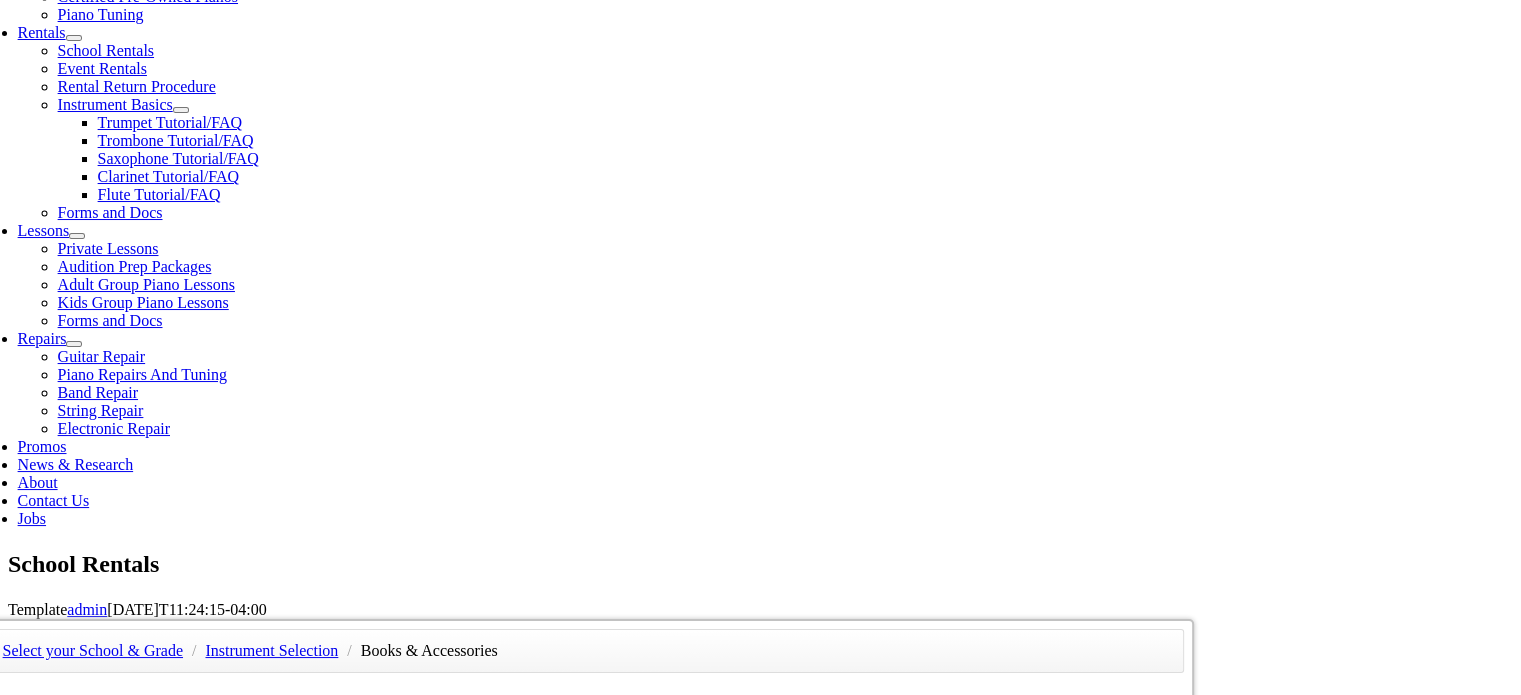click on "Continue >>" at bounding box center [152, 1091] 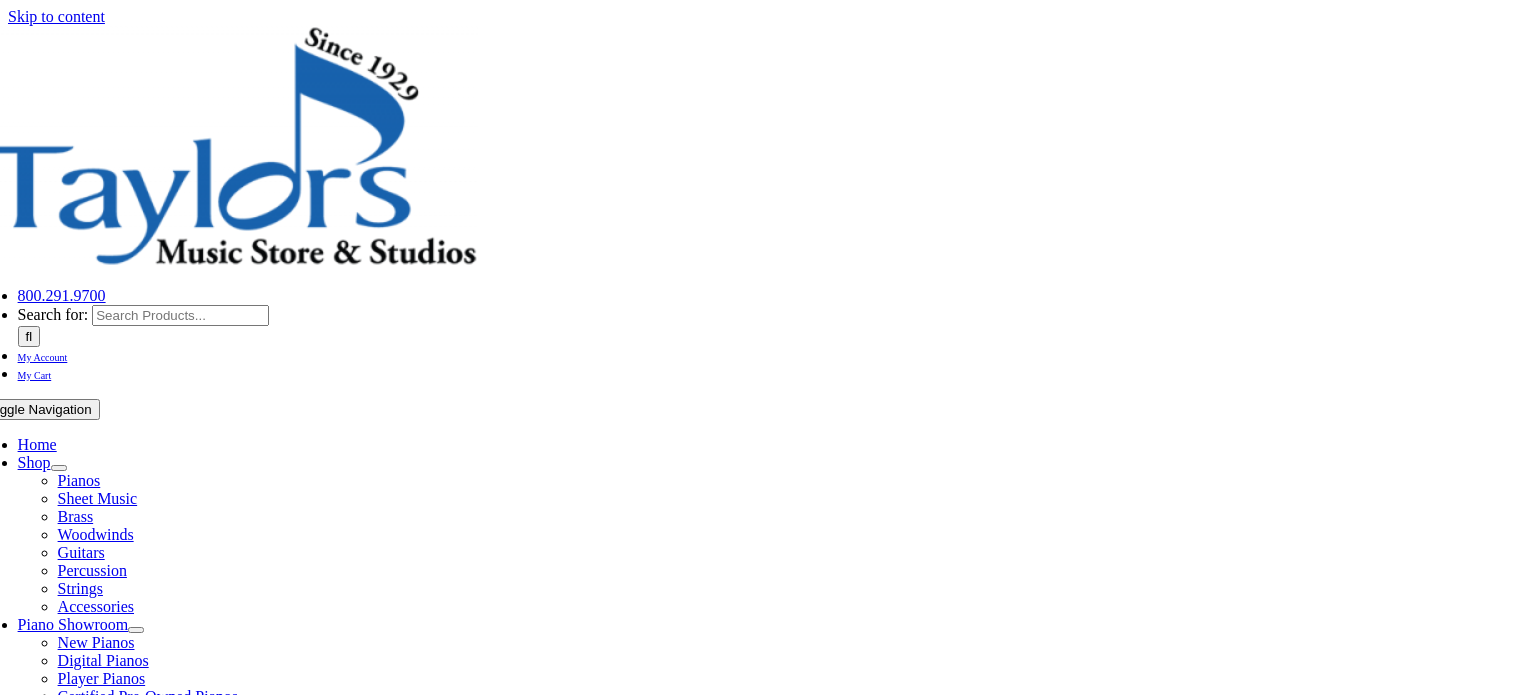 scroll, scrollTop: 0, scrollLeft: 0, axis: both 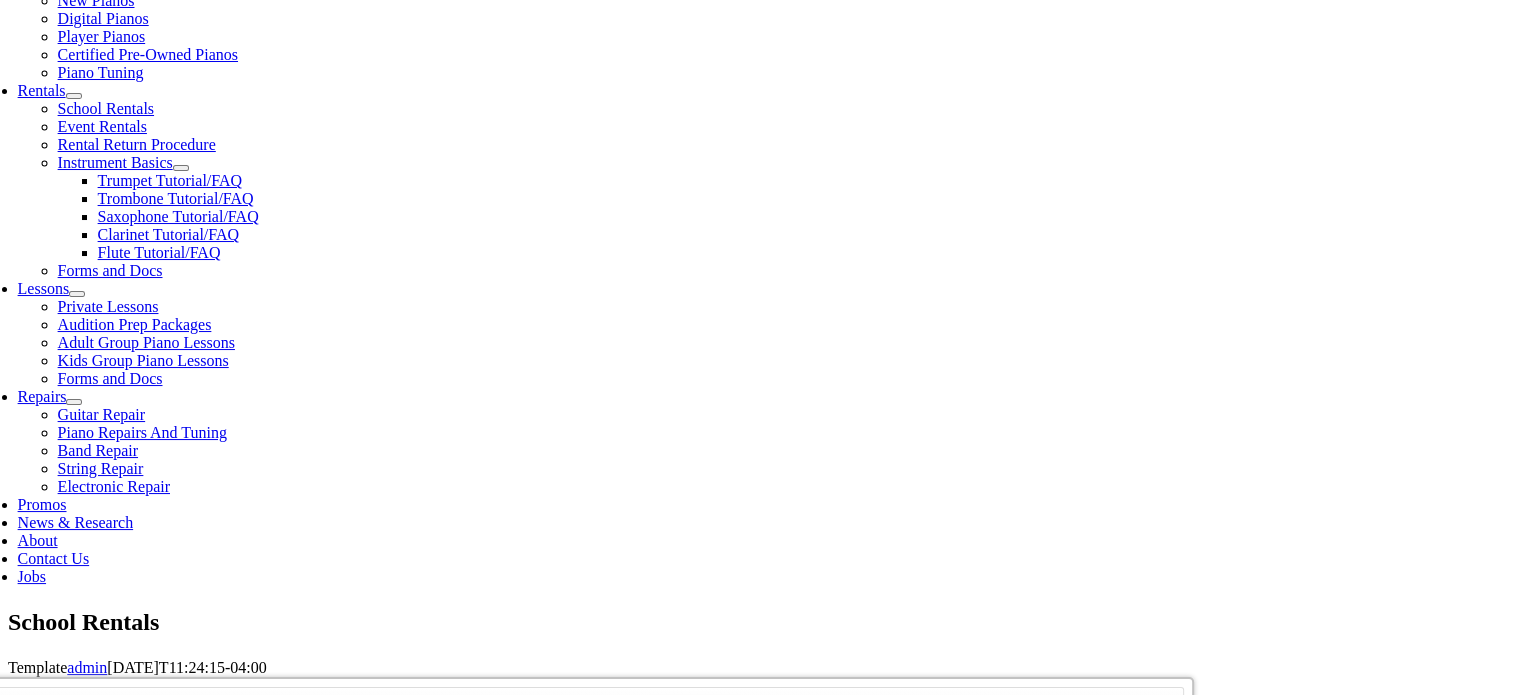 type on "1" 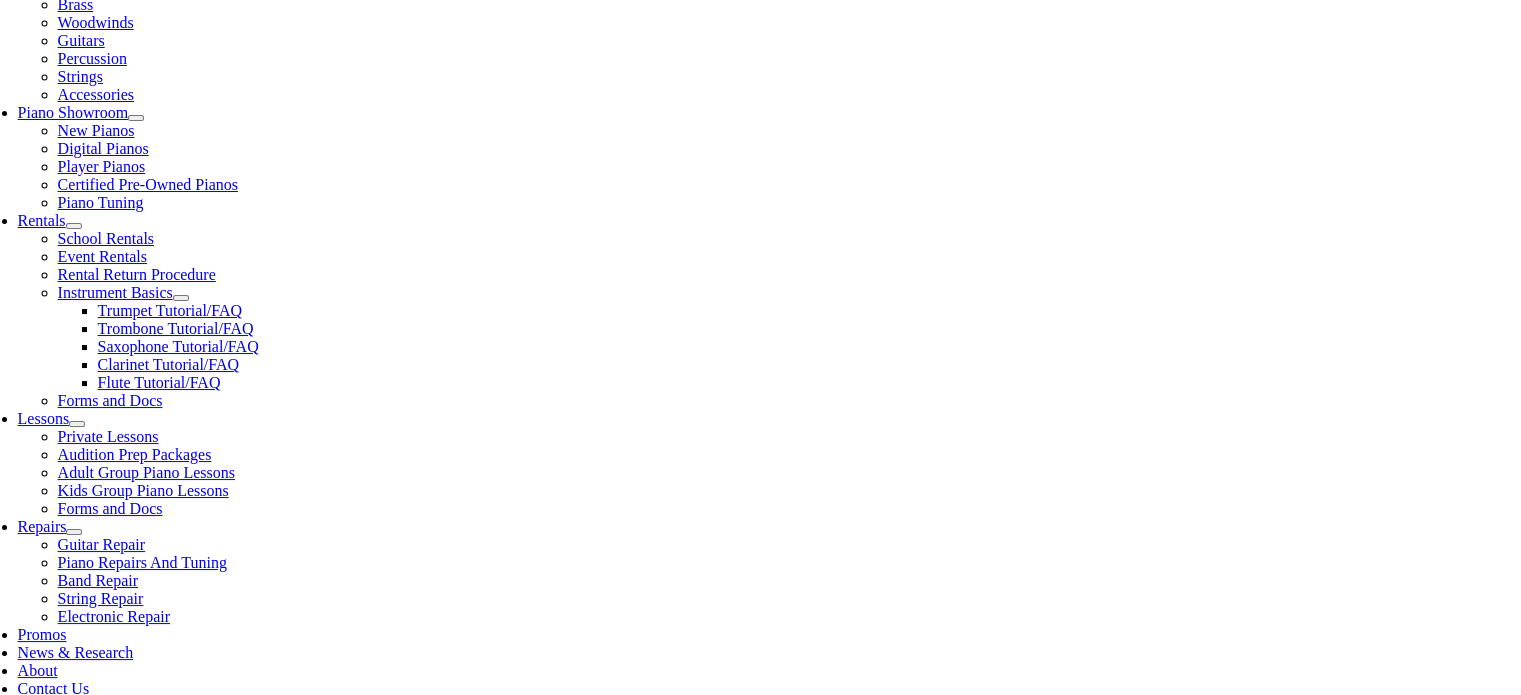 scroll, scrollTop: 0, scrollLeft: 0, axis: both 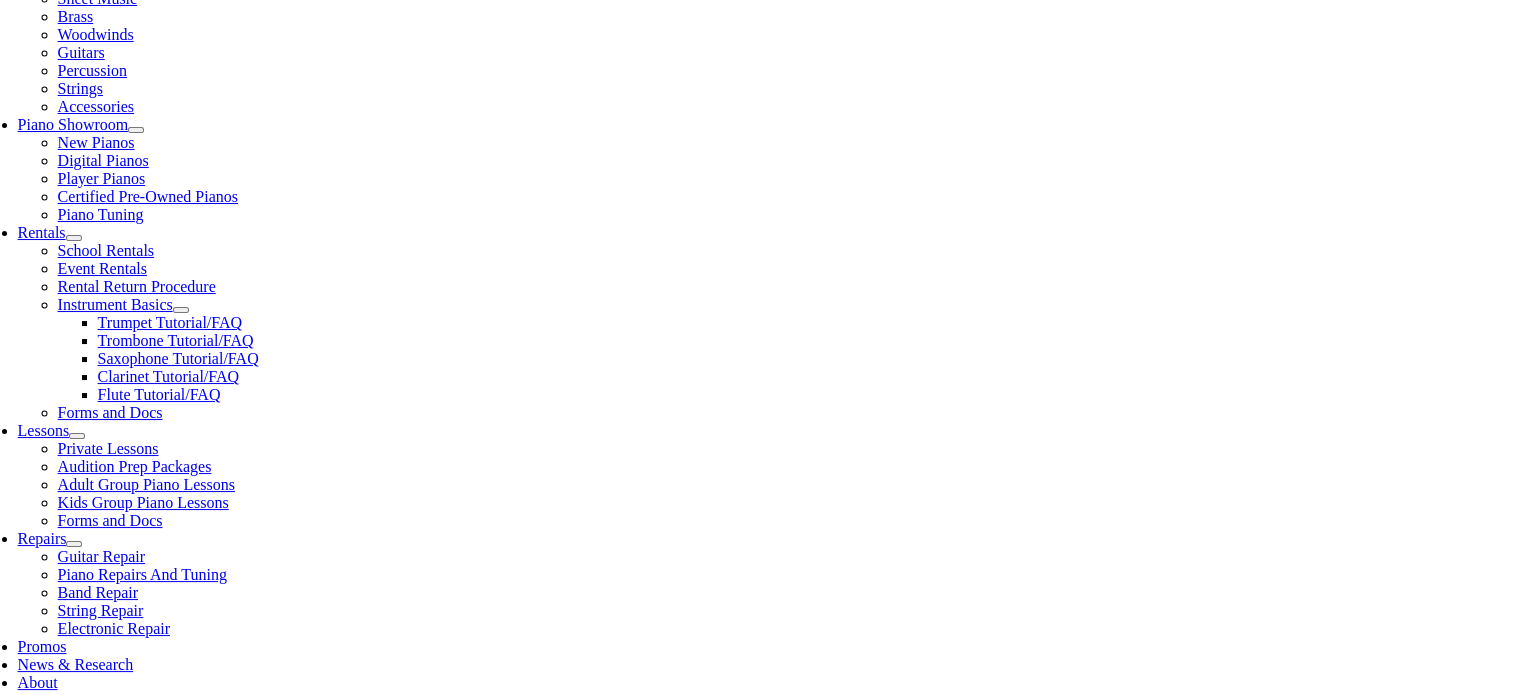 click at bounding box center (77, 1112) 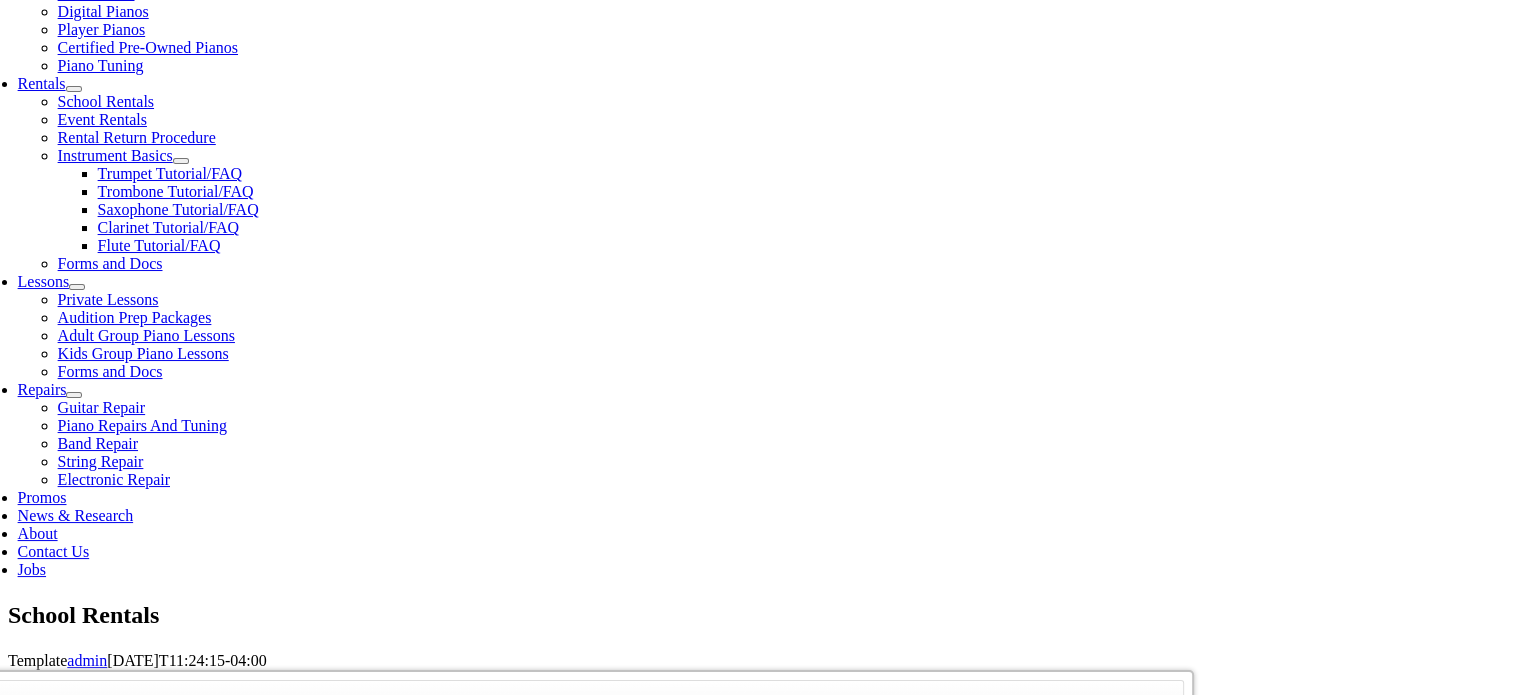 scroll, scrollTop: 700, scrollLeft: 0, axis: vertical 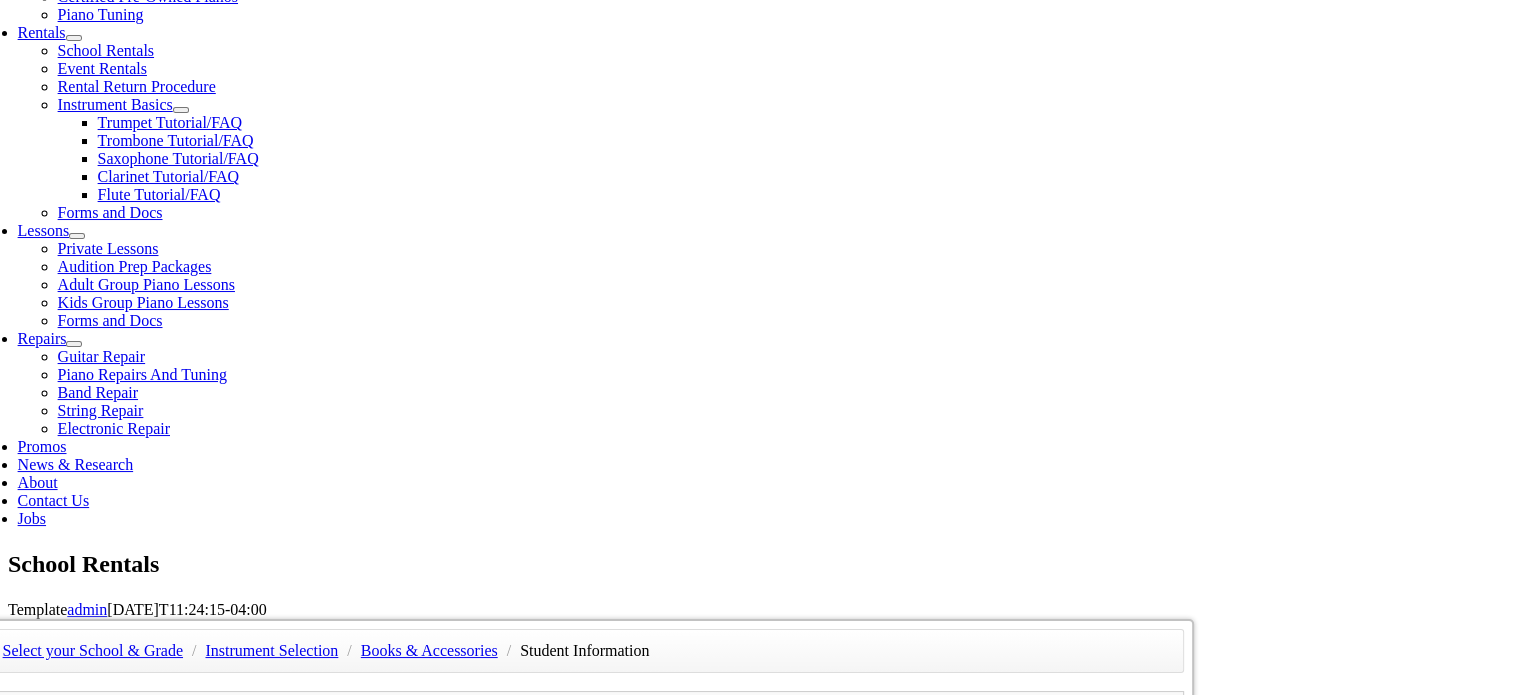 type on "Myles" 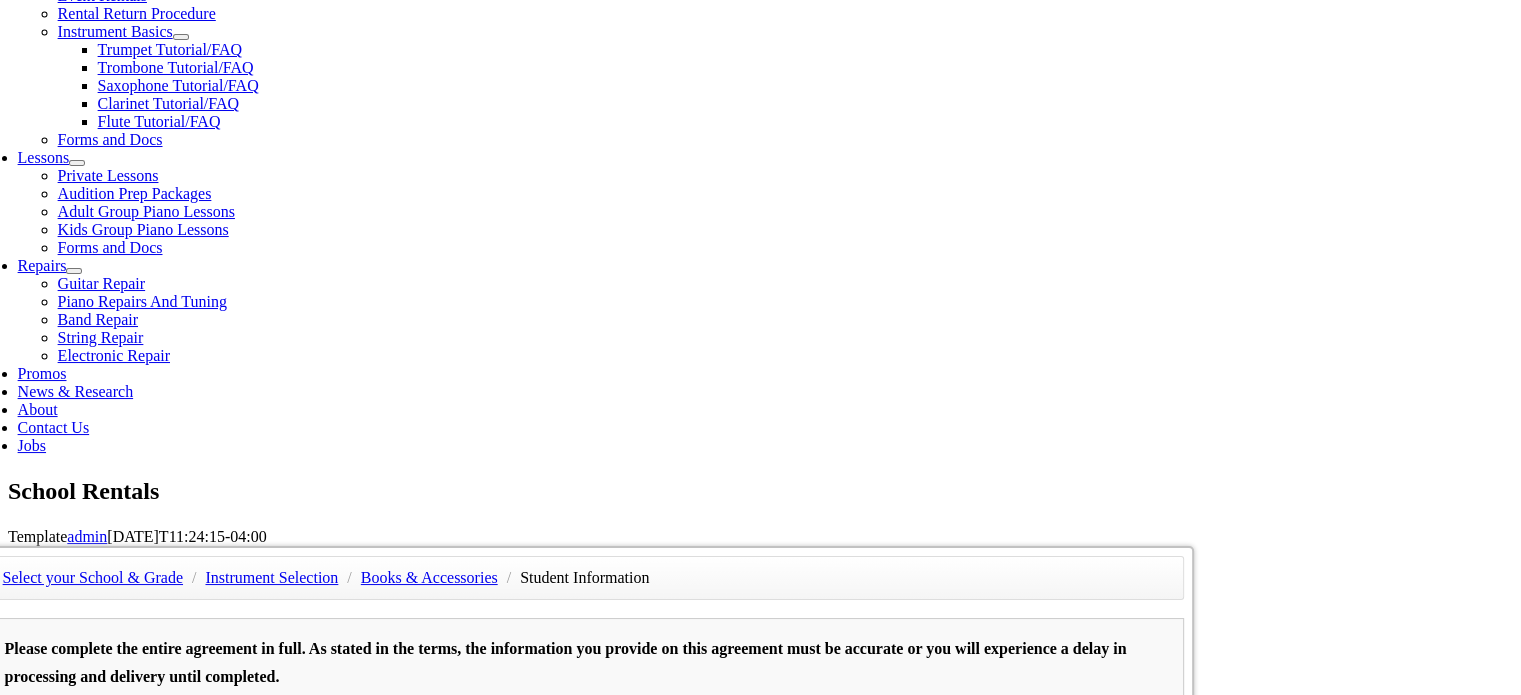 scroll, scrollTop: 900, scrollLeft: 0, axis: vertical 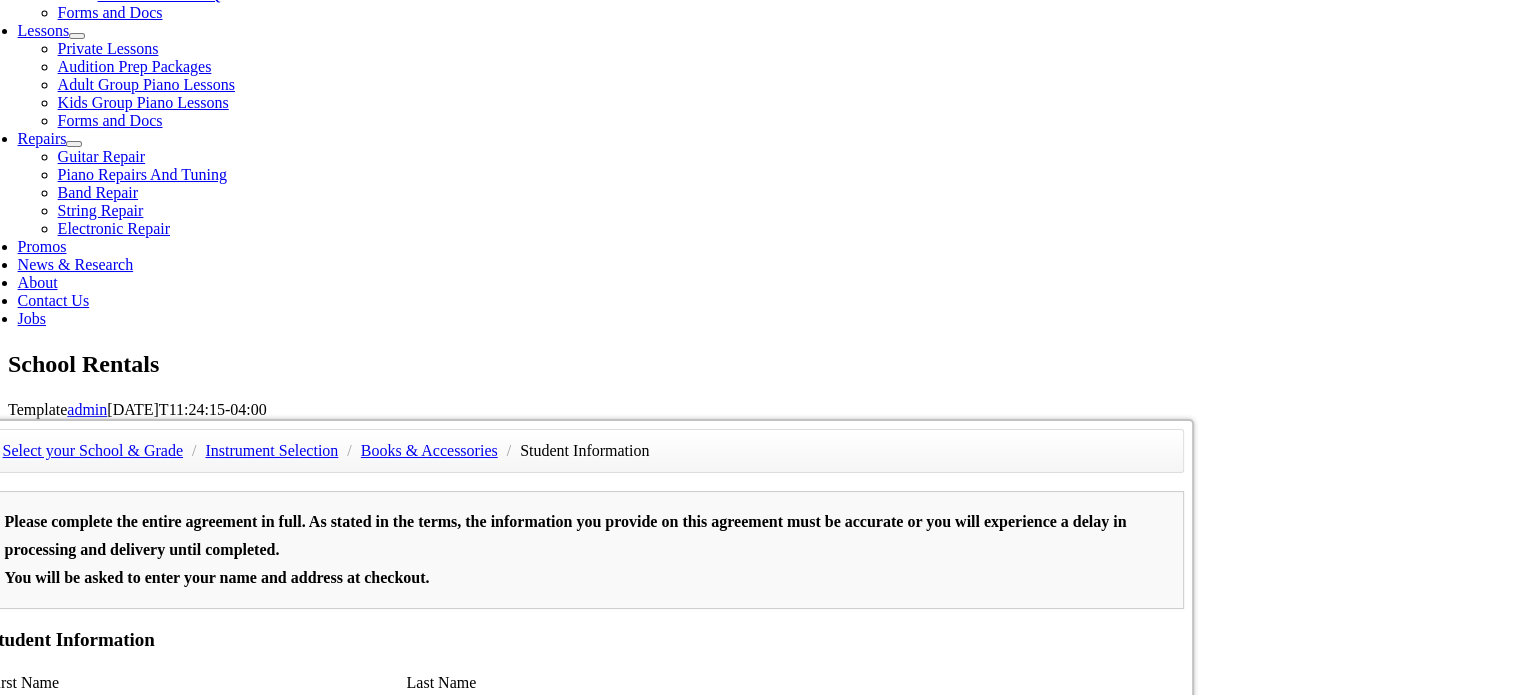 type on "610-955-3717" 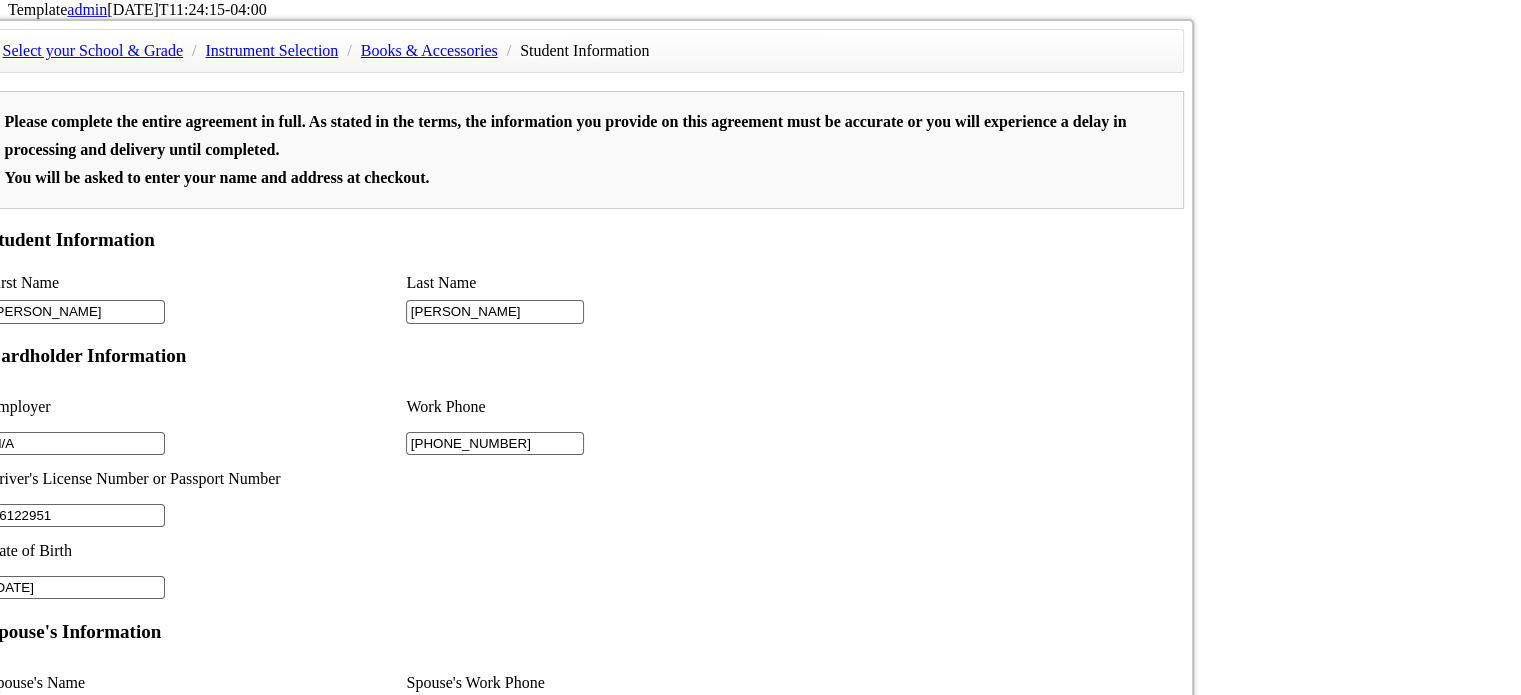 scroll, scrollTop: 1400, scrollLeft: 0, axis: vertical 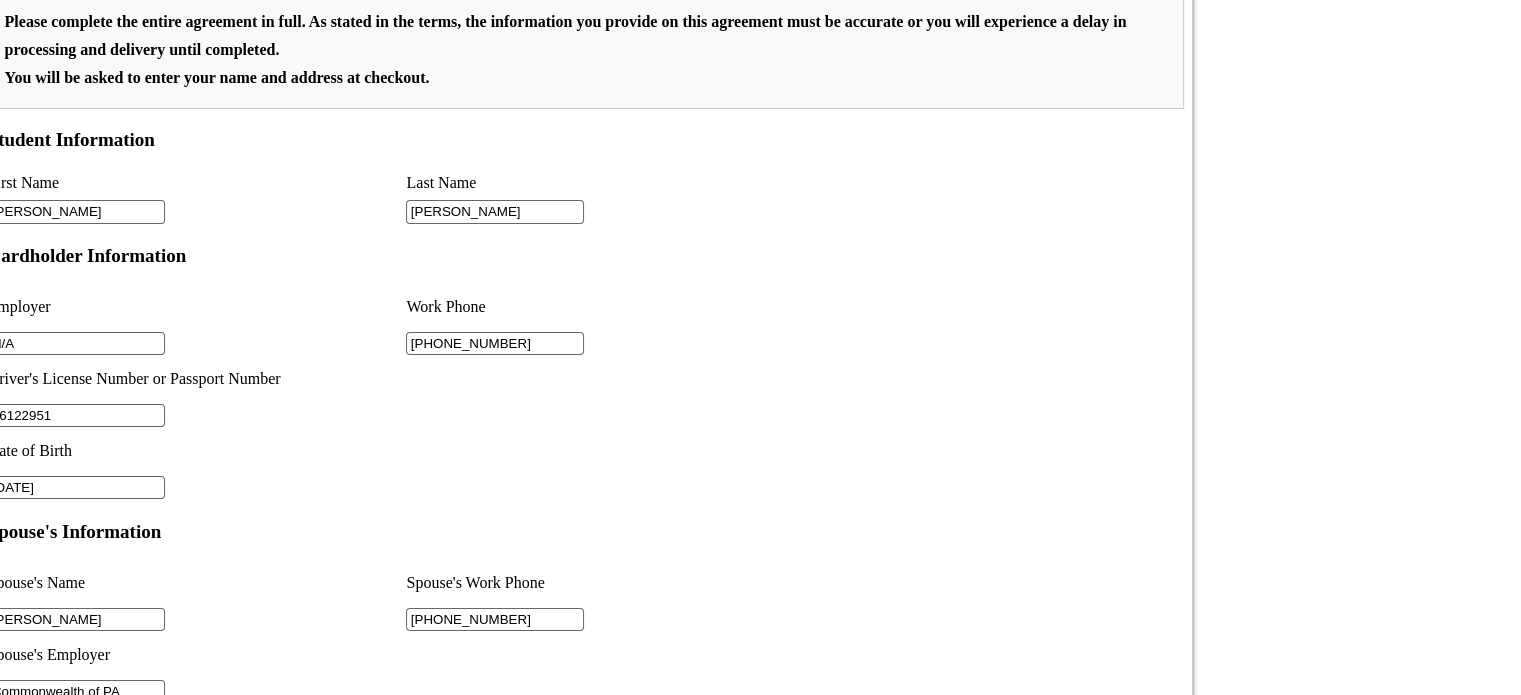 type on "Commonwealth of PA" 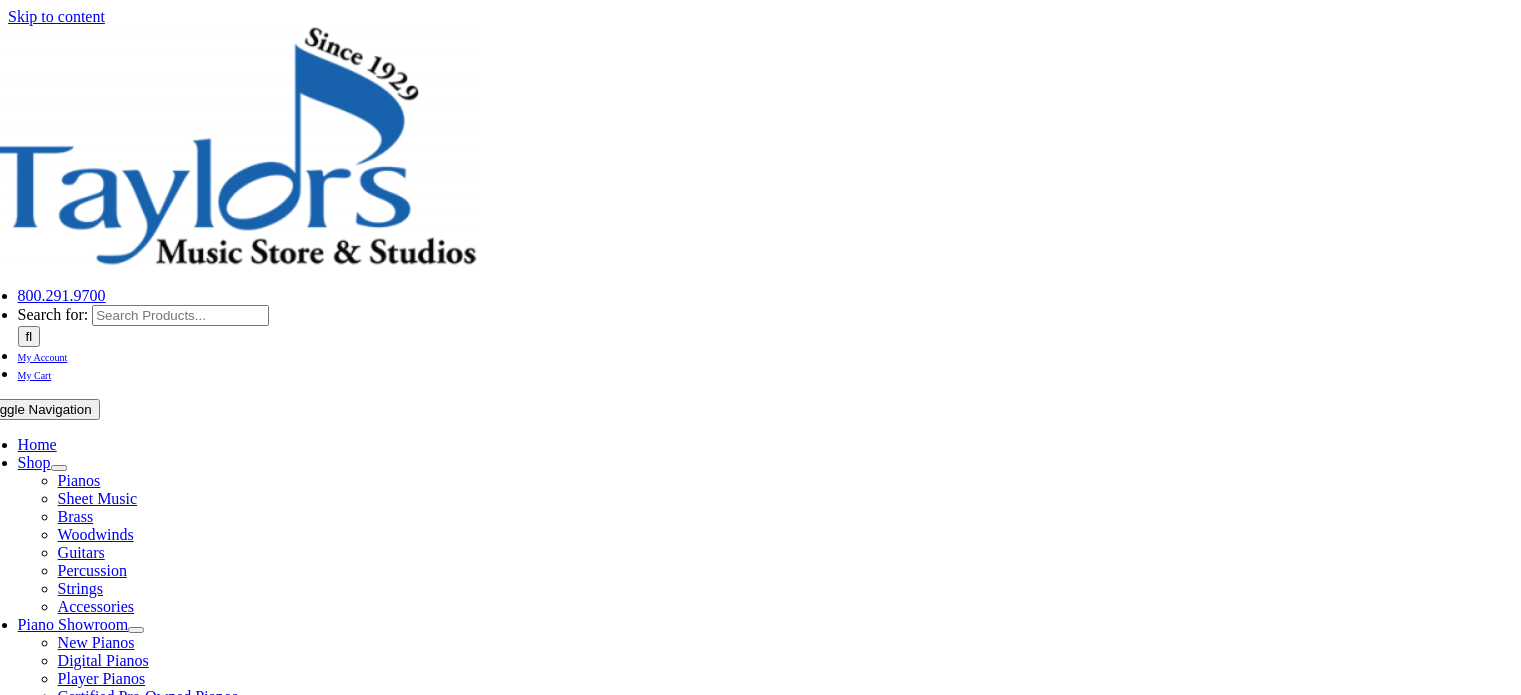 scroll, scrollTop: 0, scrollLeft: 0, axis: both 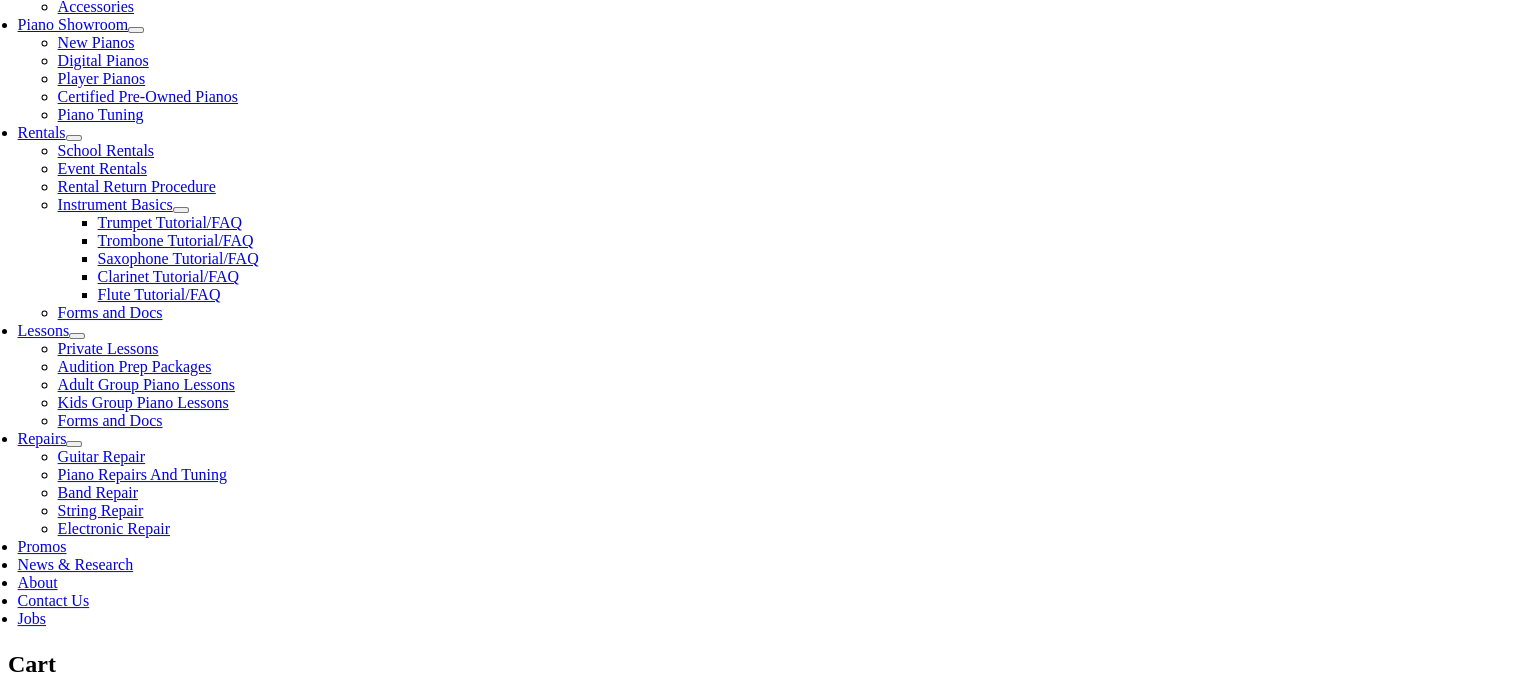 click on "Alabama Alaska  Arizona Arkansas California  Colorado Connecticut Delaware D. C. Florida Georgia  Hawaii Idaho Illinois Indiana Iowa Kansas Kentucky Louisiana Maine Maryland Massachusetts Michigan Minnesota Mississippi Missouri Montana Nebraska Nevada New Hampshire New Jersey New Mexico New York North Carolina North Dakota Ohio Oklahoma Oregon Pennsylvania Rhode Island South Carolina South Dakota Tennessee Texas Utah Vermont Virginia Washington West Virginia Wisconsin Wyoming Armed Forces (AA) Armed Forces (AE) Armed Forces (AP)" at bounding box center [1008, 1226] 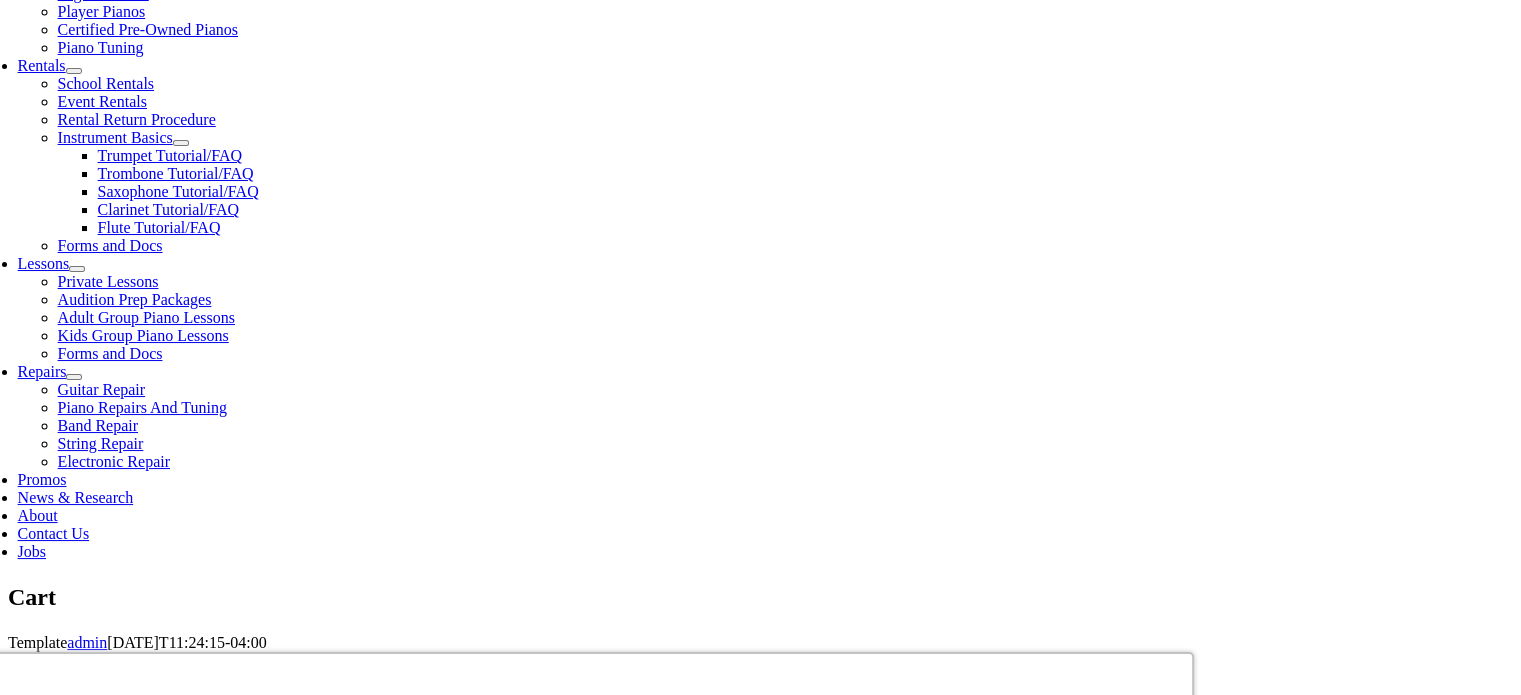 scroll, scrollTop: 700, scrollLeft: 0, axis: vertical 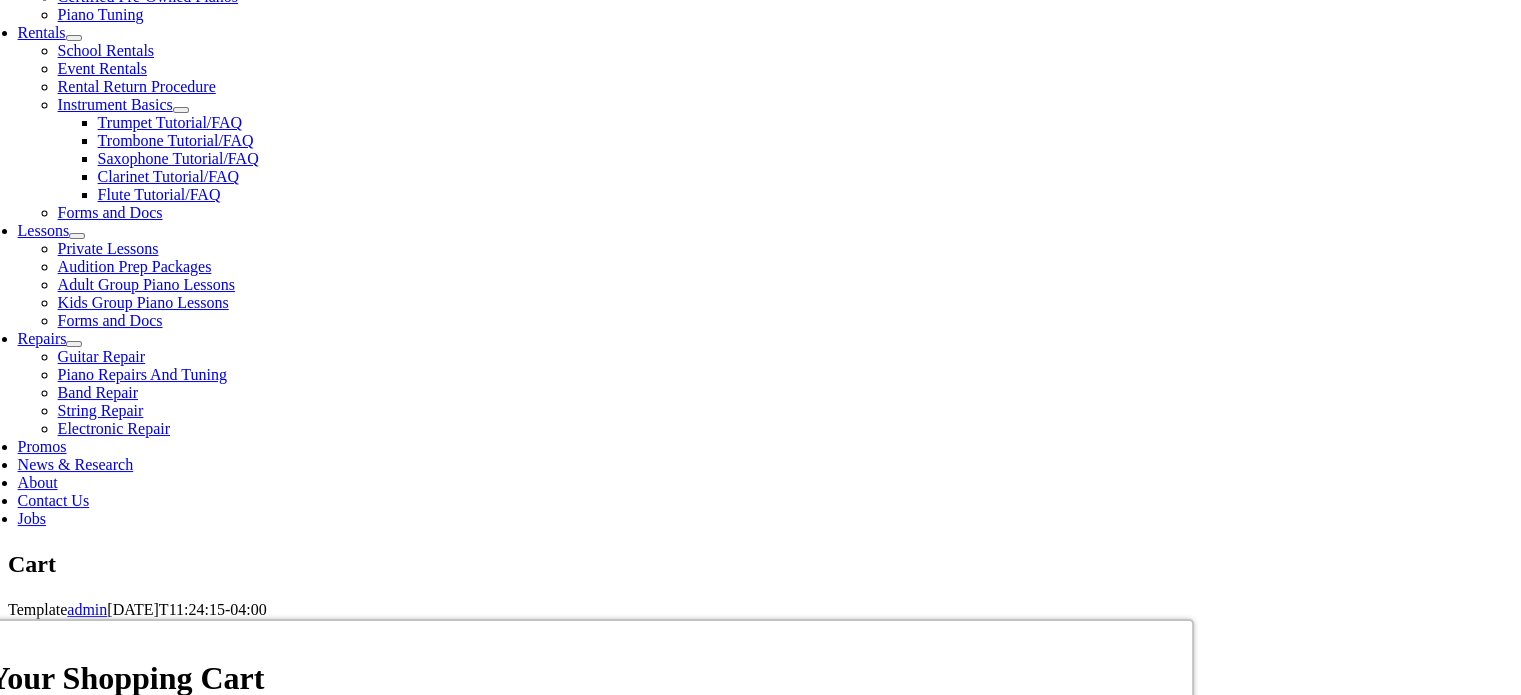 click on "Update Total" at bounding box center [845, 1162] 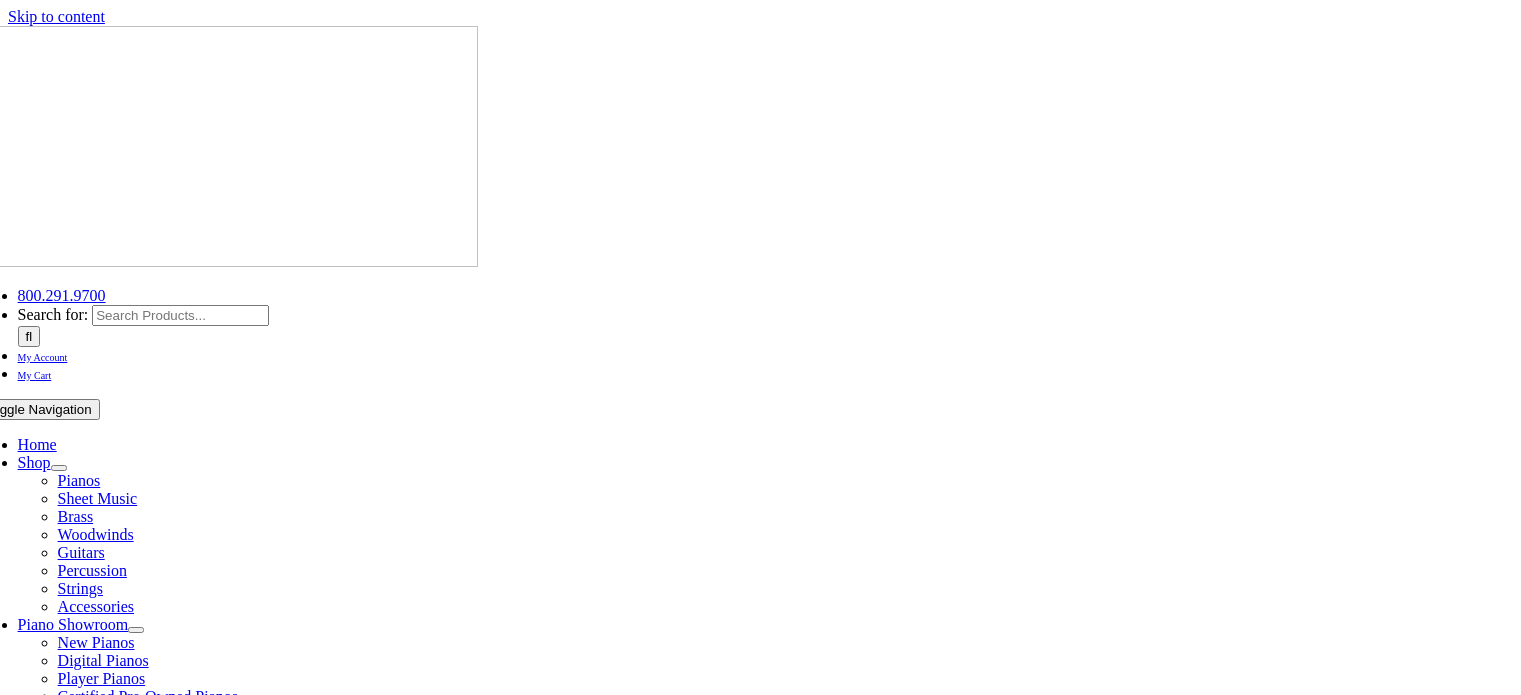 scroll, scrollTop: 0, scrollLeft: 0, axis: both 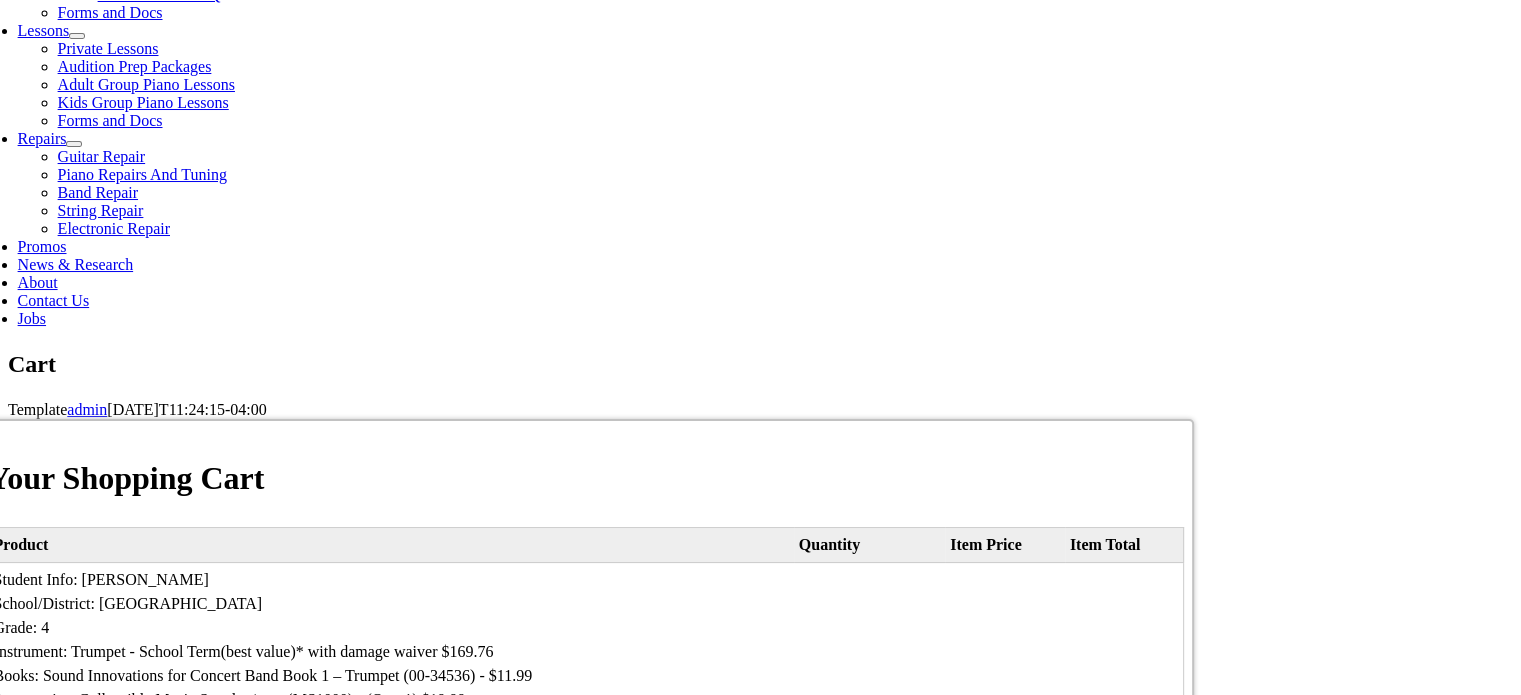click on "I Agree, proceed to Checkout" at bounding box center [586, 1142] 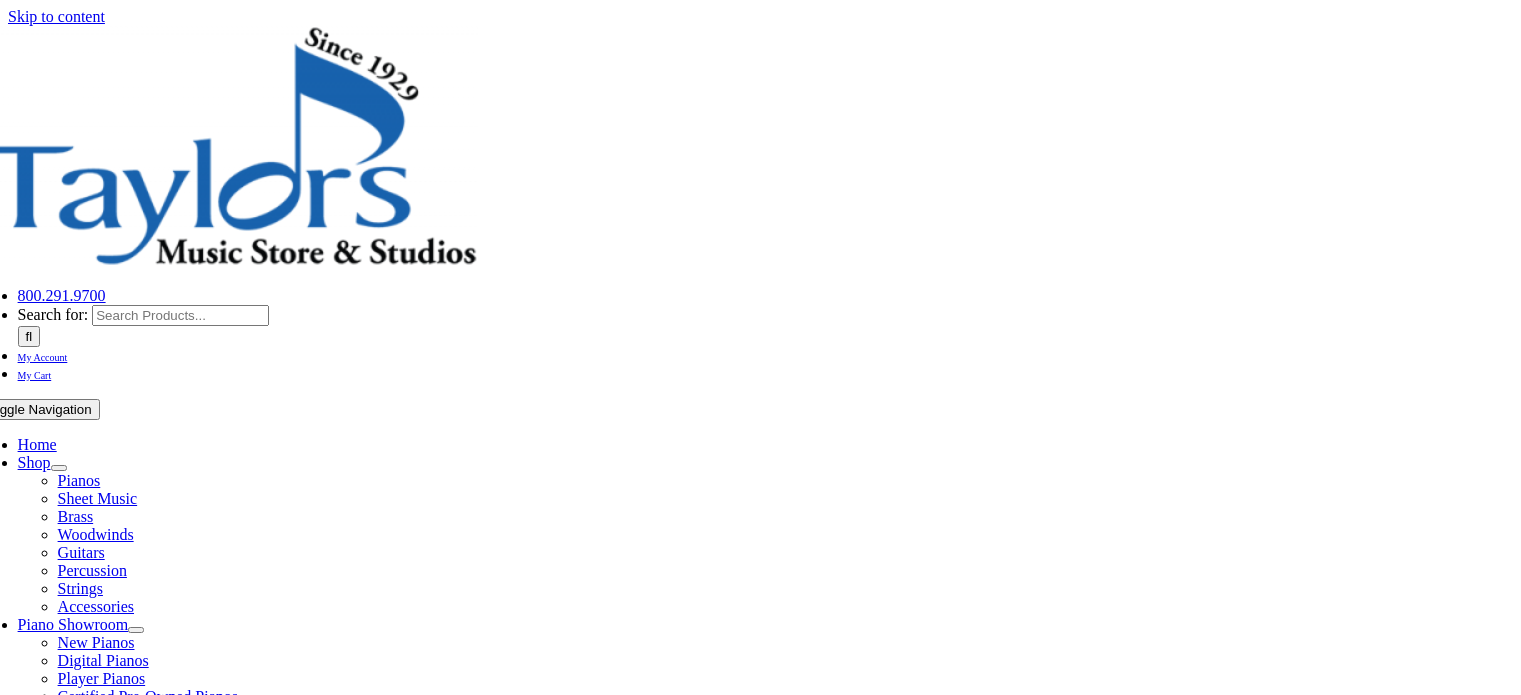 scroll, scrollTop: 0, scrollLeft: 0, axis: both 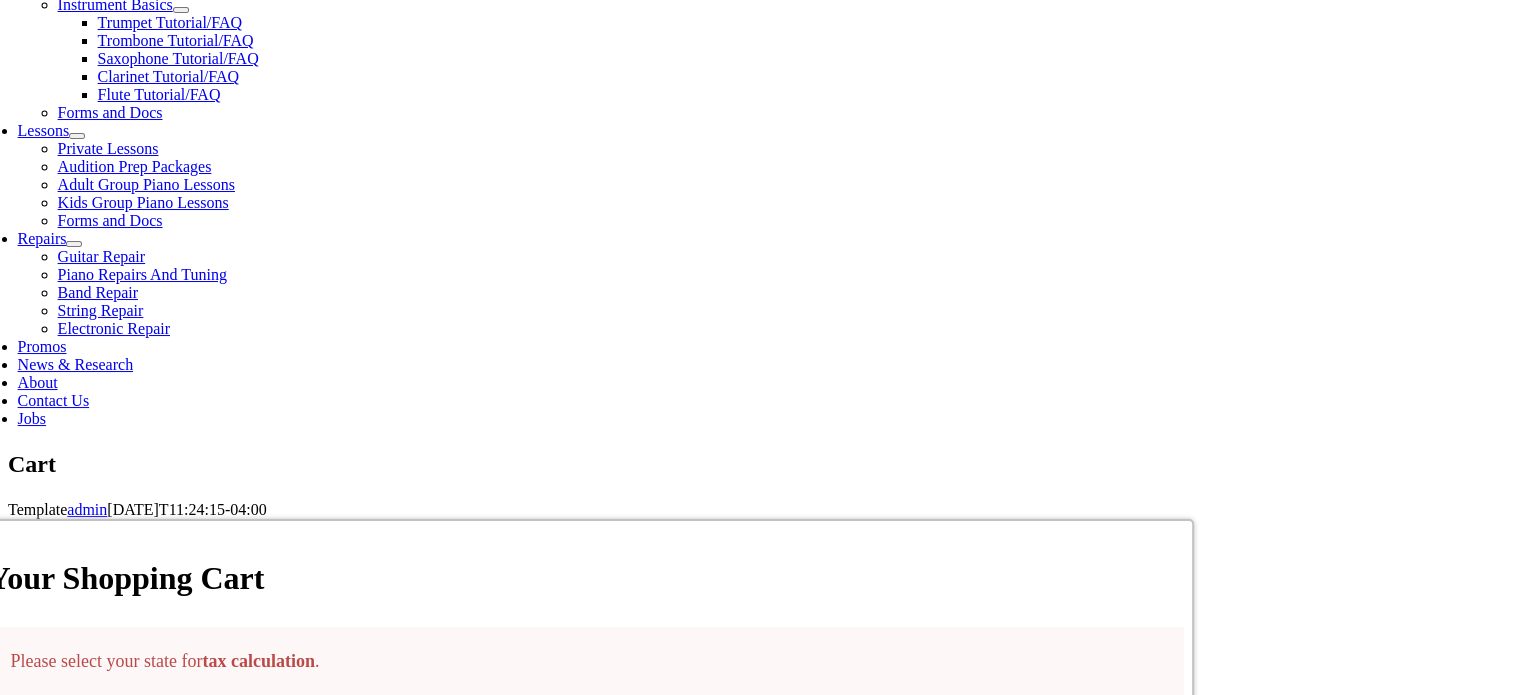 click on "[US_STATE] [US_STATE]  [US_STATE] [US_STATE] [US_STATE]  [US_STATE] [US_STATE] [US_STATE] D. C. [US_STATE] [US_STATE]  [US_STATE] [US_STATE] [US_STATE] [US_STATE] [US_STATE] [US_STATE] [US_STATE] [US_STATE] [US_STATE] [US_STATE] [US_STATE] [US_STATE] [US_STATE] [US_STATE] [US_STATE] [US_STATE] [US_STATE] [US_STATE] [US_STATE] [US_STATE] [US_STATE] [US_STATE] [US_STATE] [US_STATE] [US_STATE] [US_STATE] [US_STATE] [US_STATE] [US_STATE] [US_STATE] [US_STATE] [US_STATE] [US_STATE] [US_STATE] [US_STATE] [US_STATE][PERSON_NAME][US_STATE] [US_STATE][PERSON_NAME] [US_STATE] [US_STATE] Armed Forces (AA) Armed Forces (AE) Armed Forces (AP)" at bounding box center [1008, 1114] 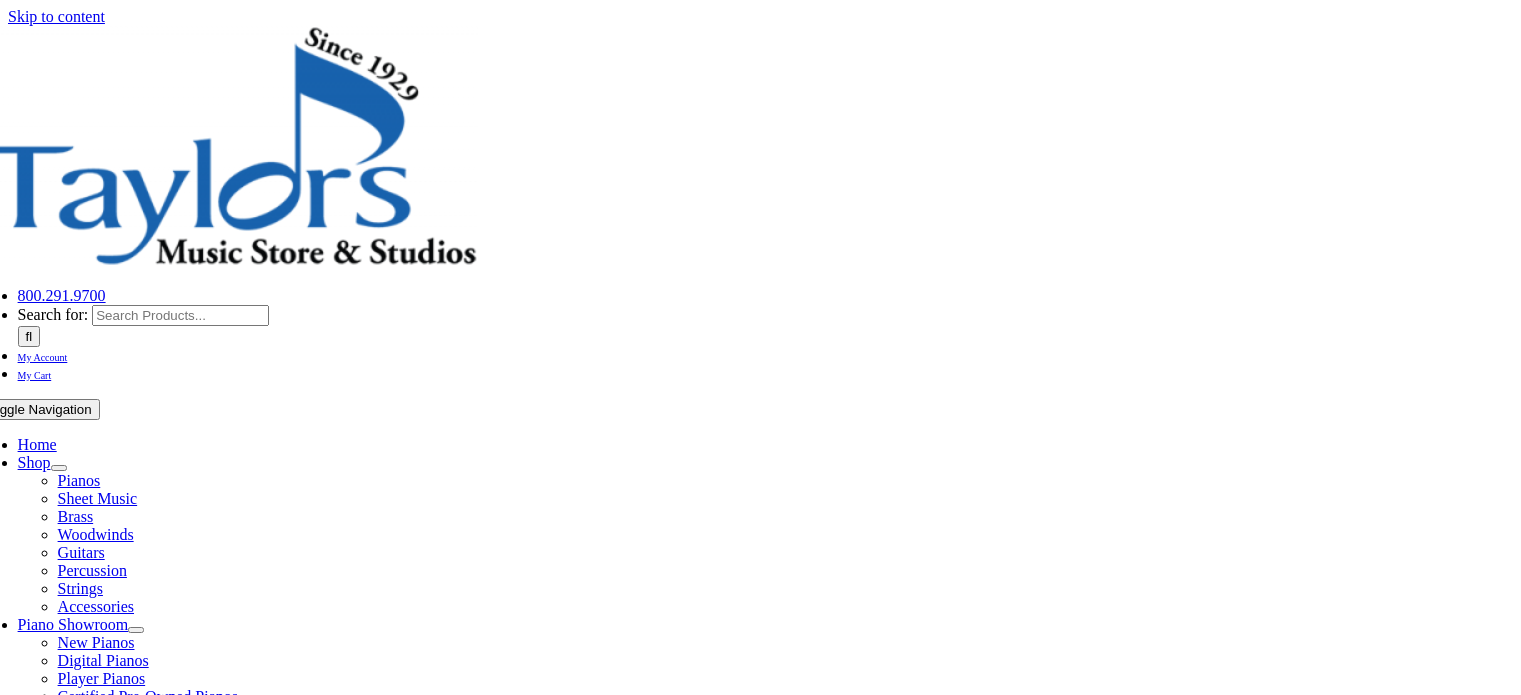 select on "PA" 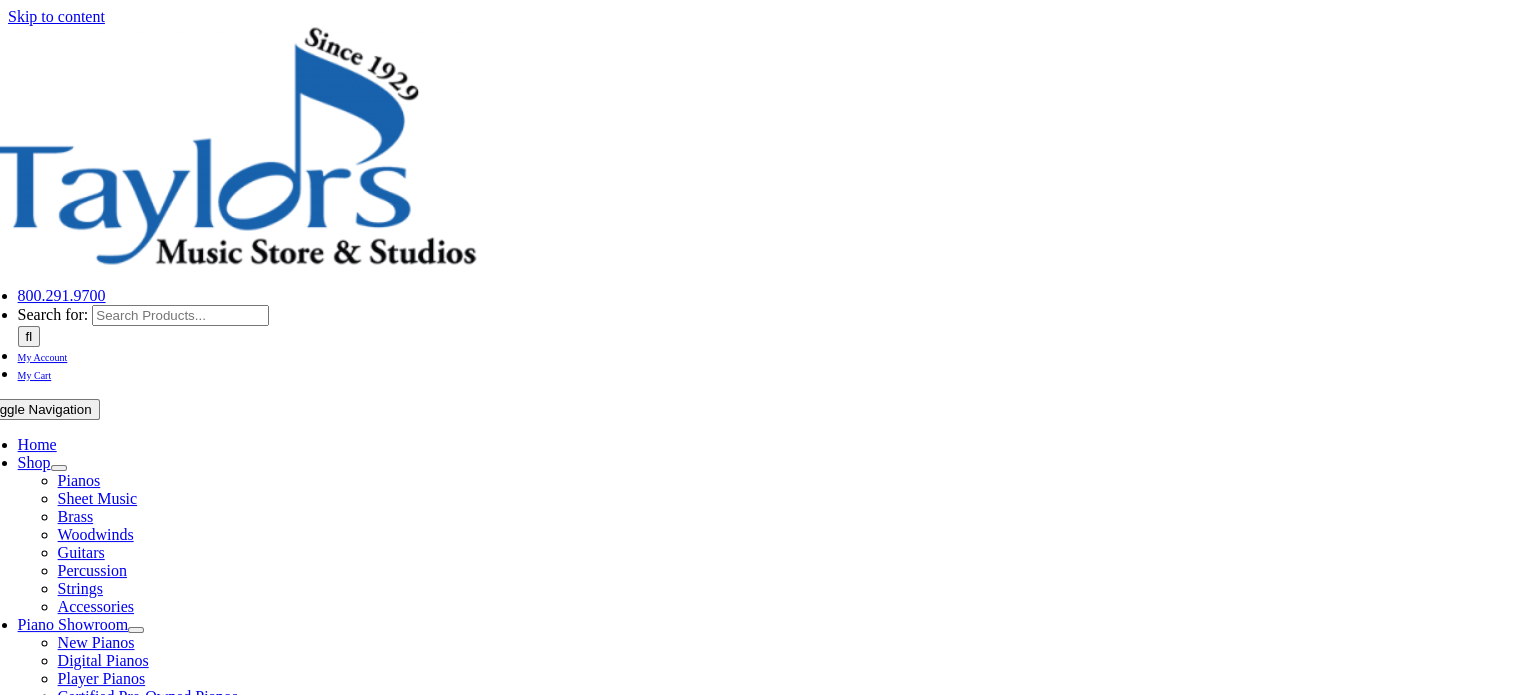 scroll, scrollTop: 0, scrollLeft: 0, axis: both 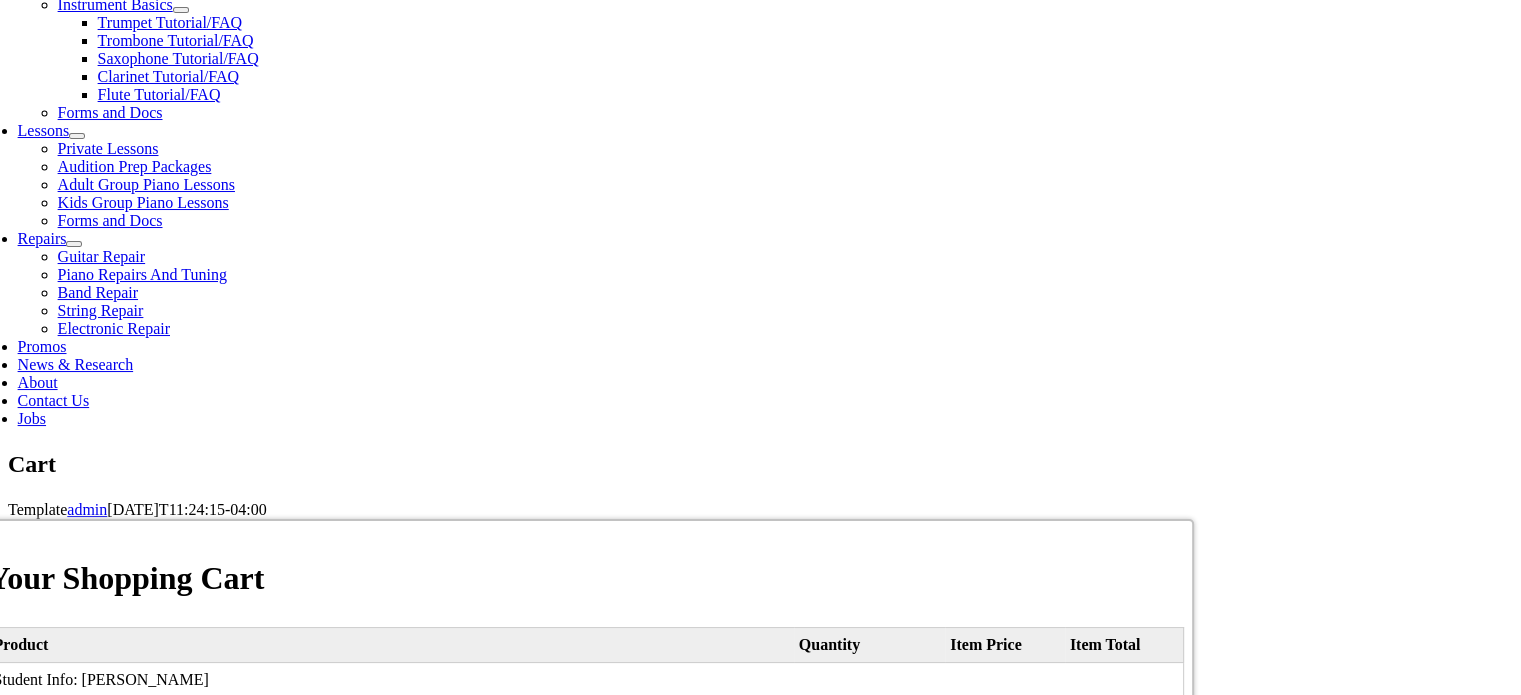 click on "I Agree, proceed to Checkout" at bounding box center [586, 1242] 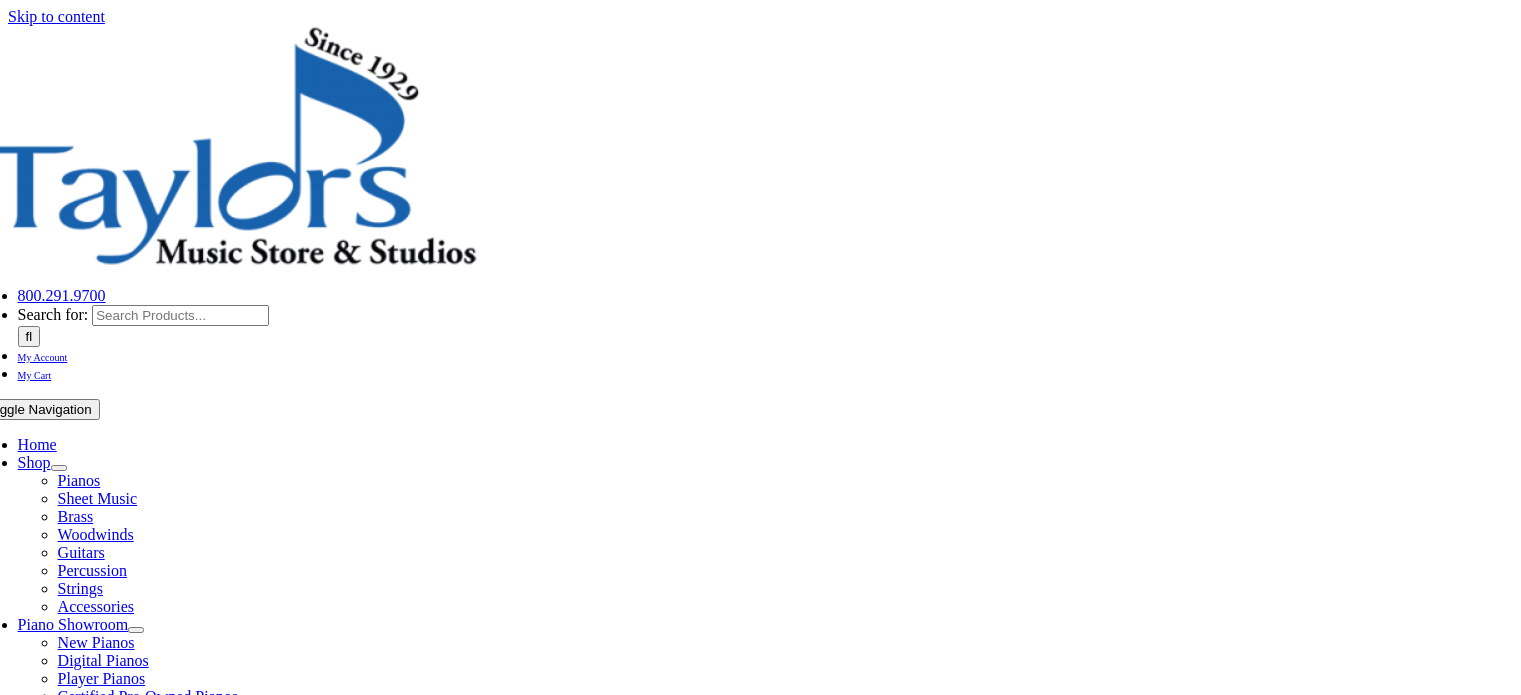 scroll, scrollTop: 0, scrollLeft: 0, axis: both 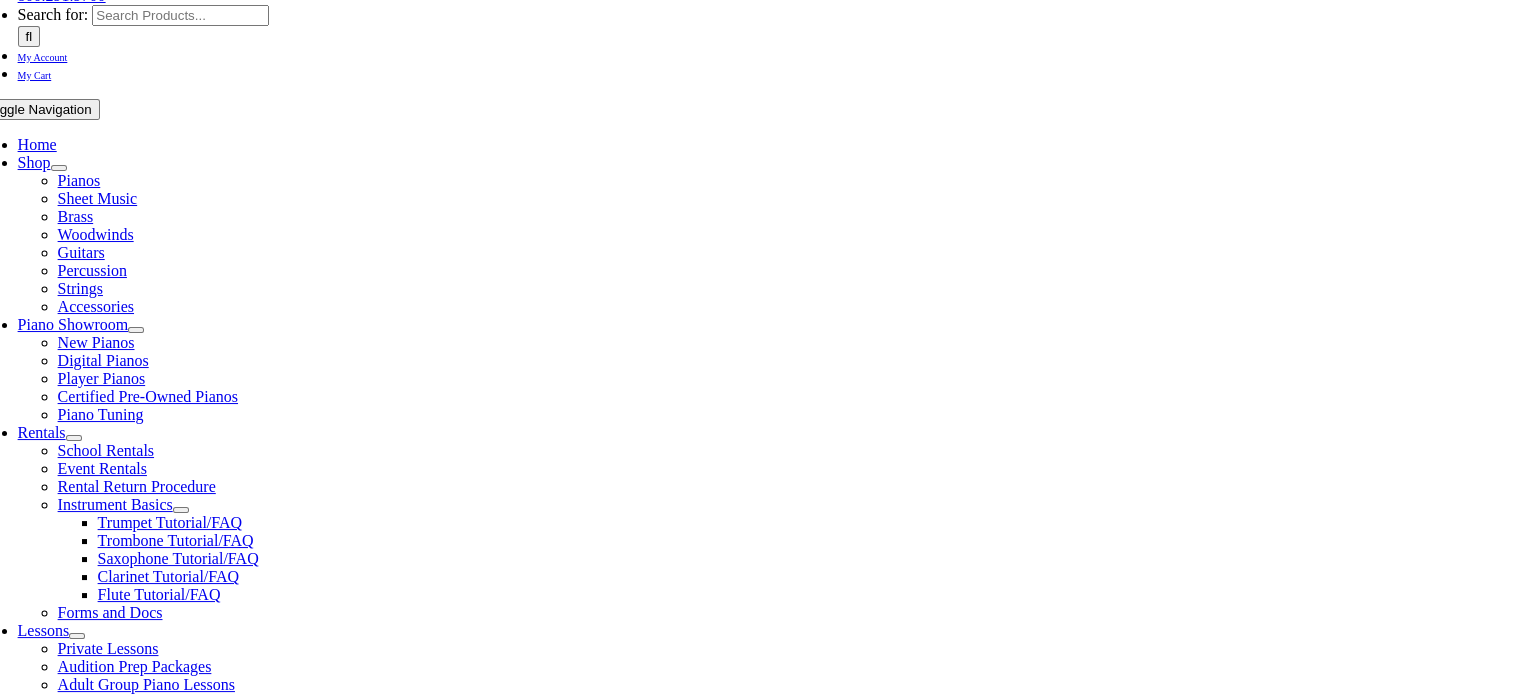 click on "Username" at bounding box center (586, 1111) 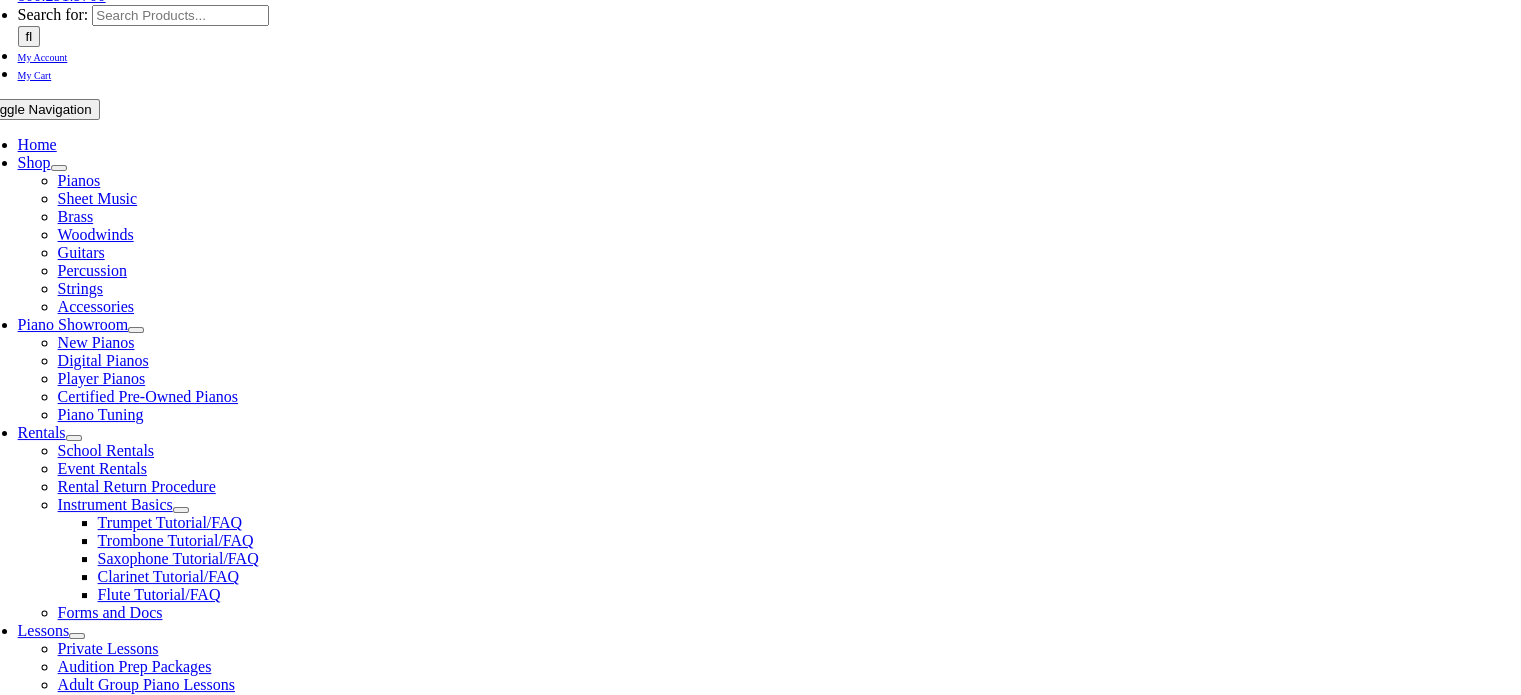type on "khalifahharding" 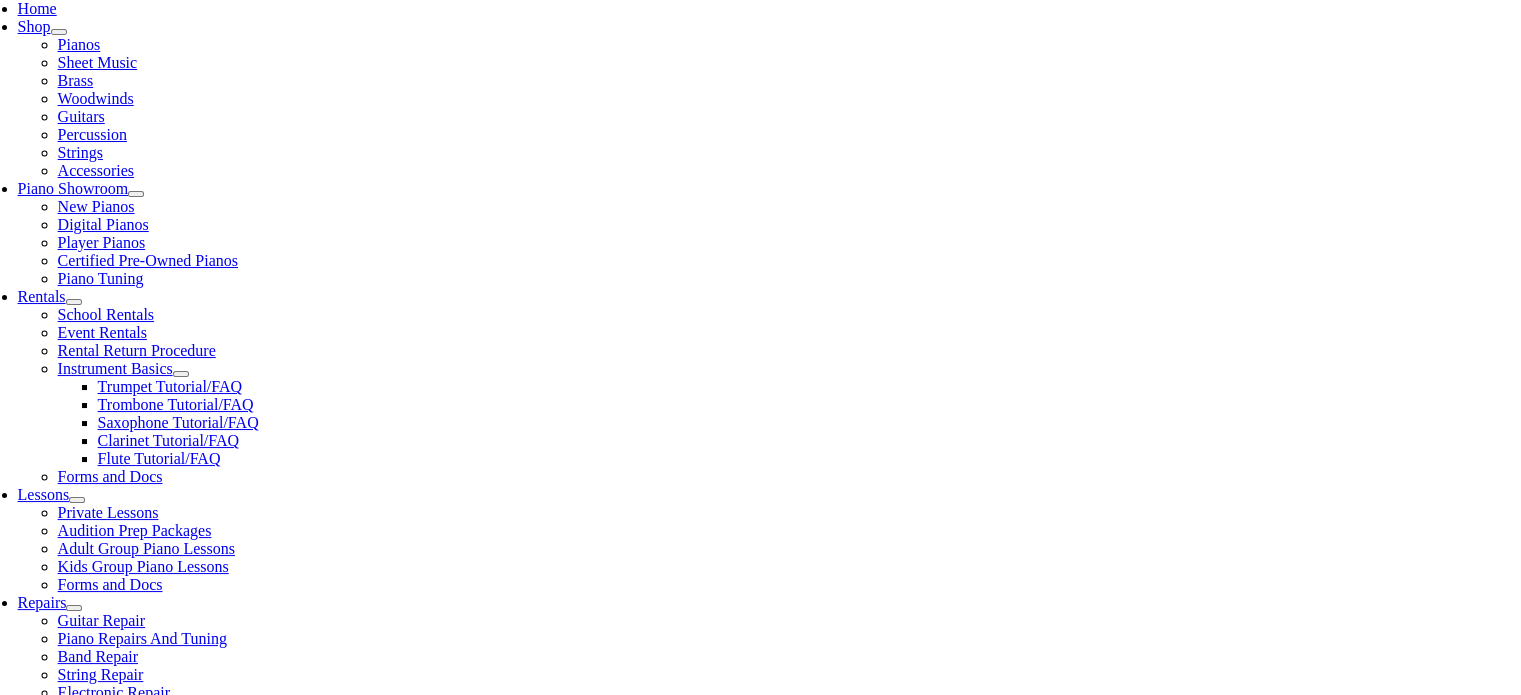 scroll, scrollTop: 500, scrollLeft: 0, axis: vertical 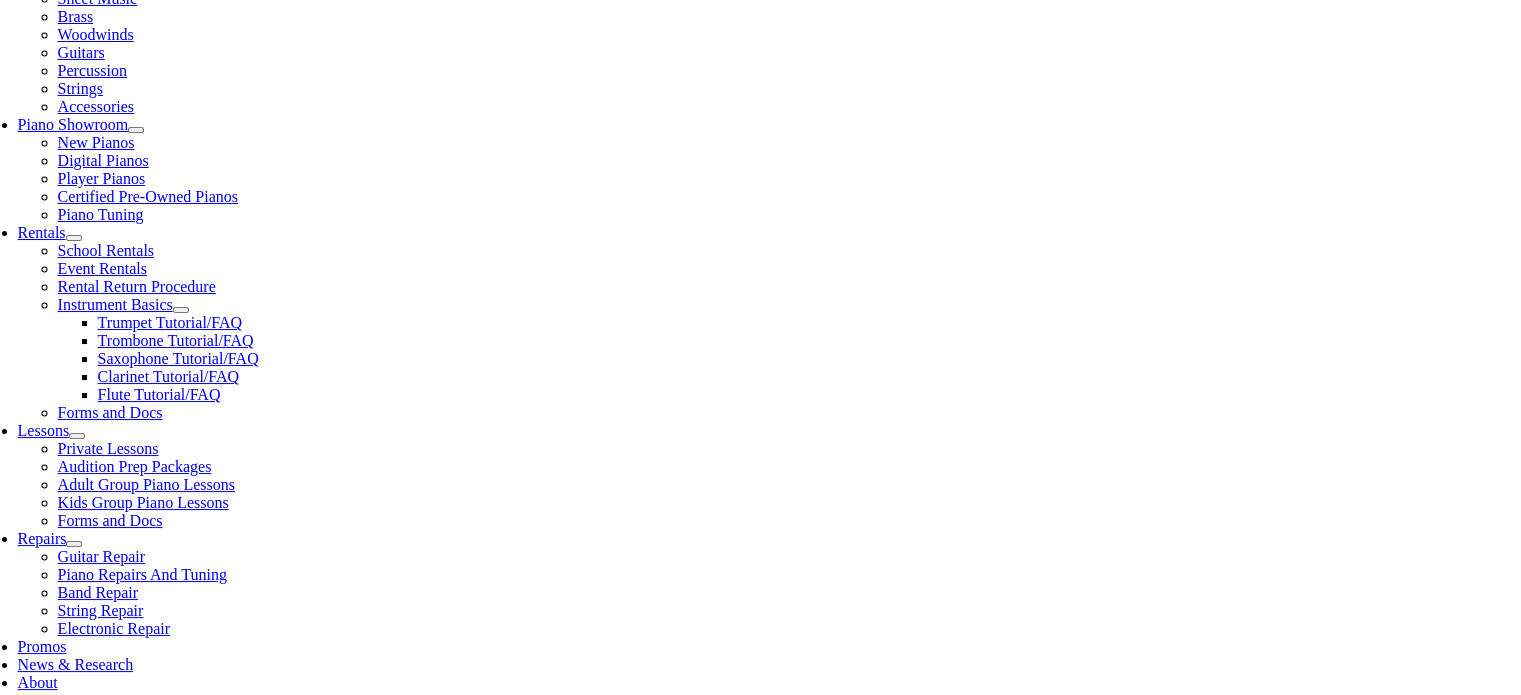 click on "Log In" at bounding box center (14, 1047) 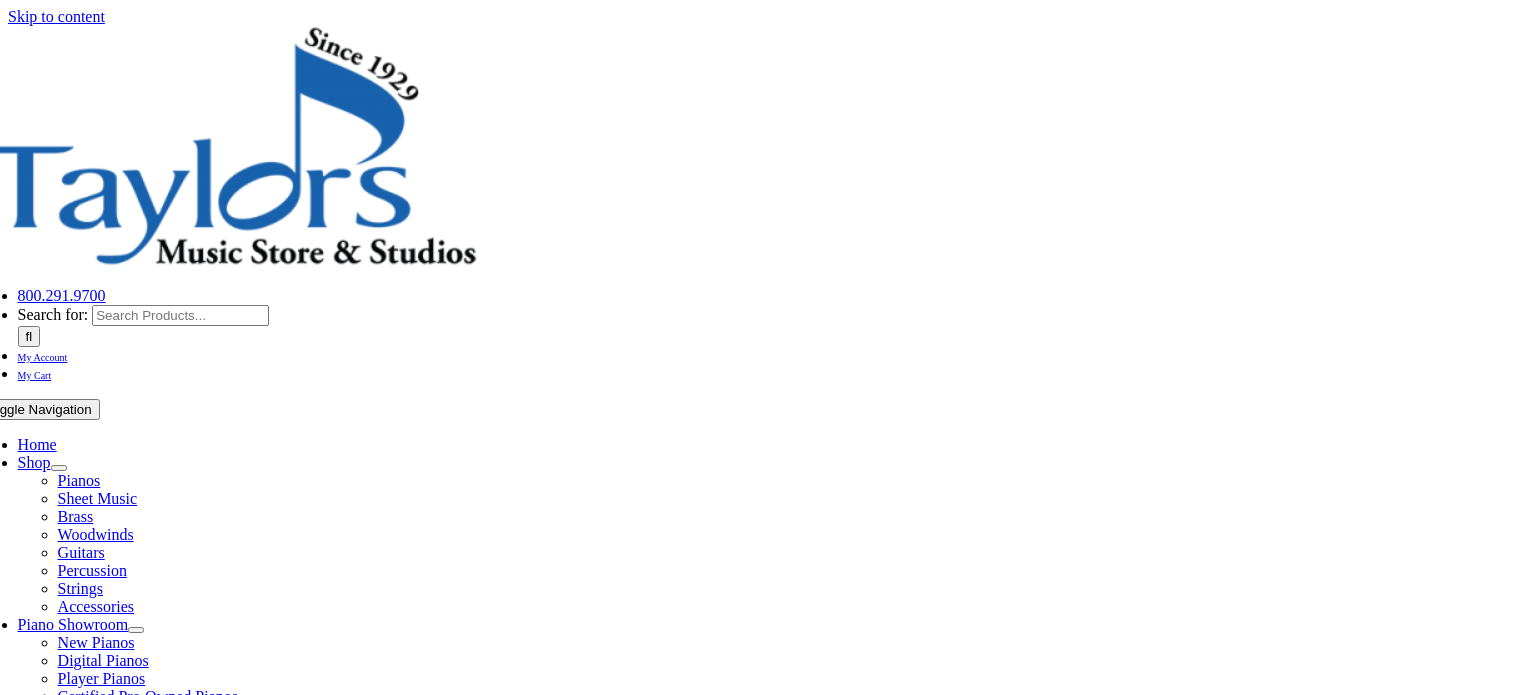 scroll, scrollTop: 0, scrollLeft: 0, axis: both 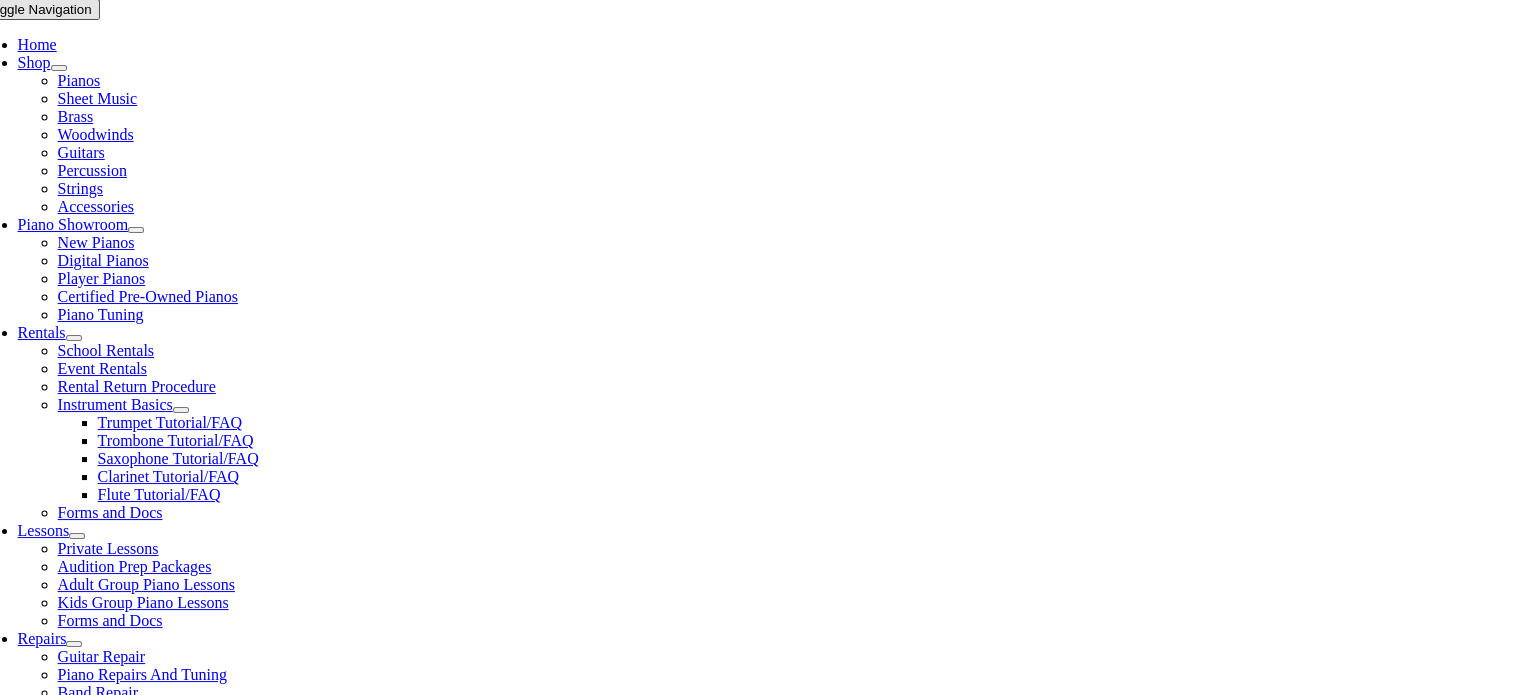 click on "Username" at bounding box center (84, 1055) 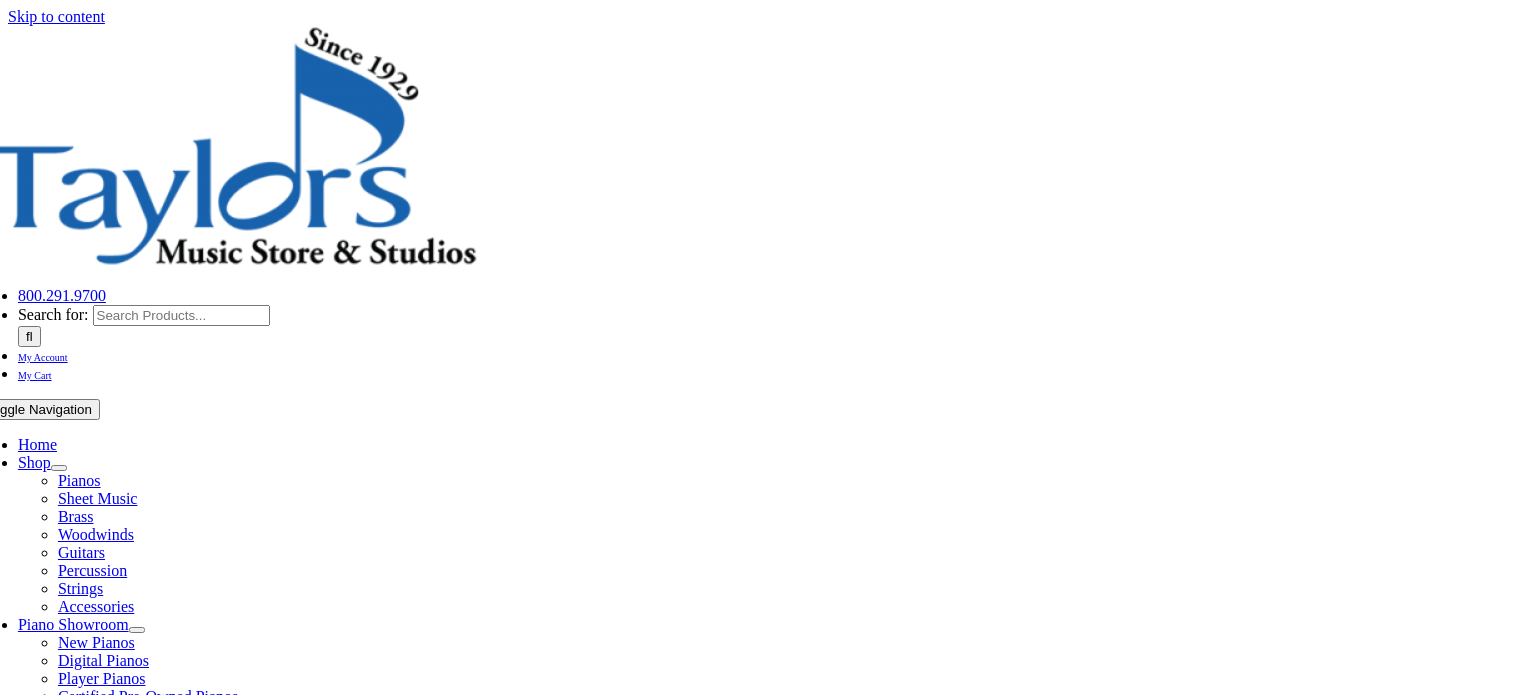 select on "PA" 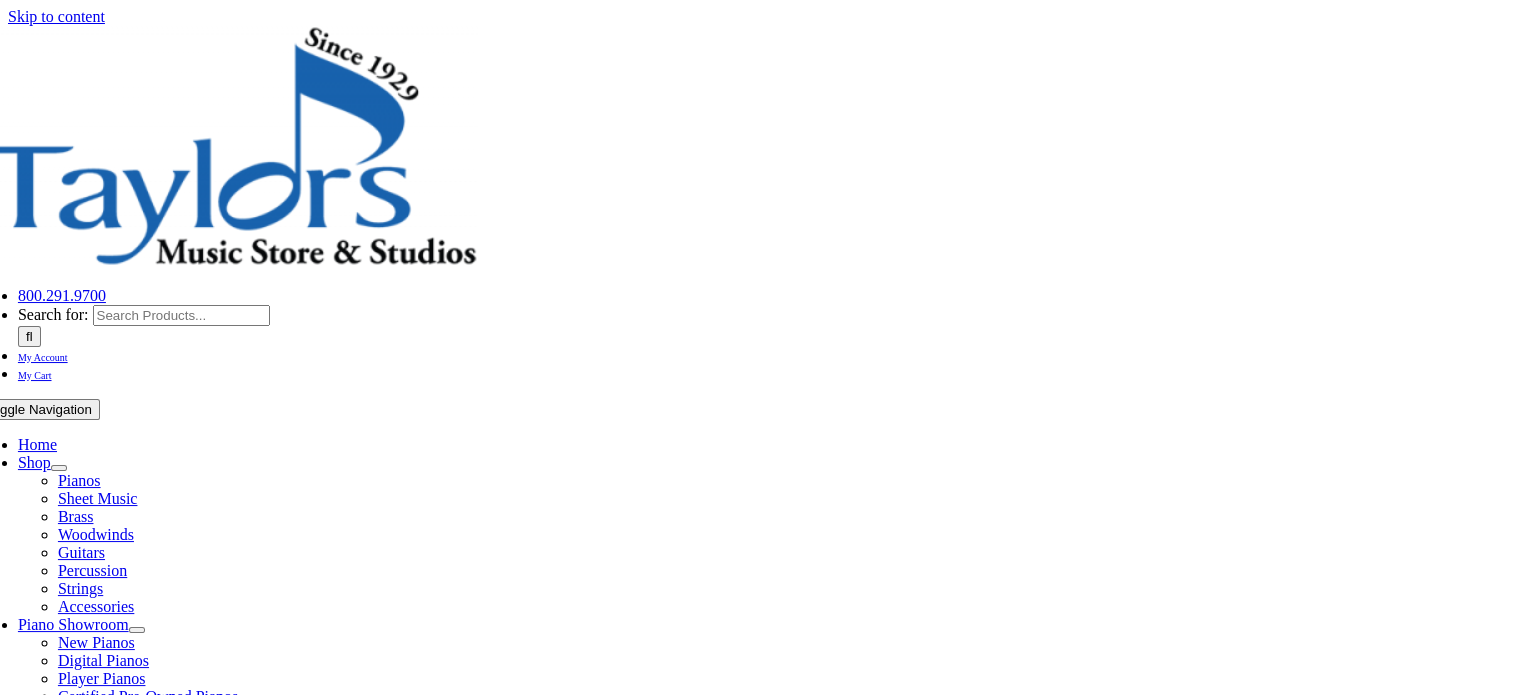 scroll, scrollTop: 0, scrollLeft: 0, axis: both 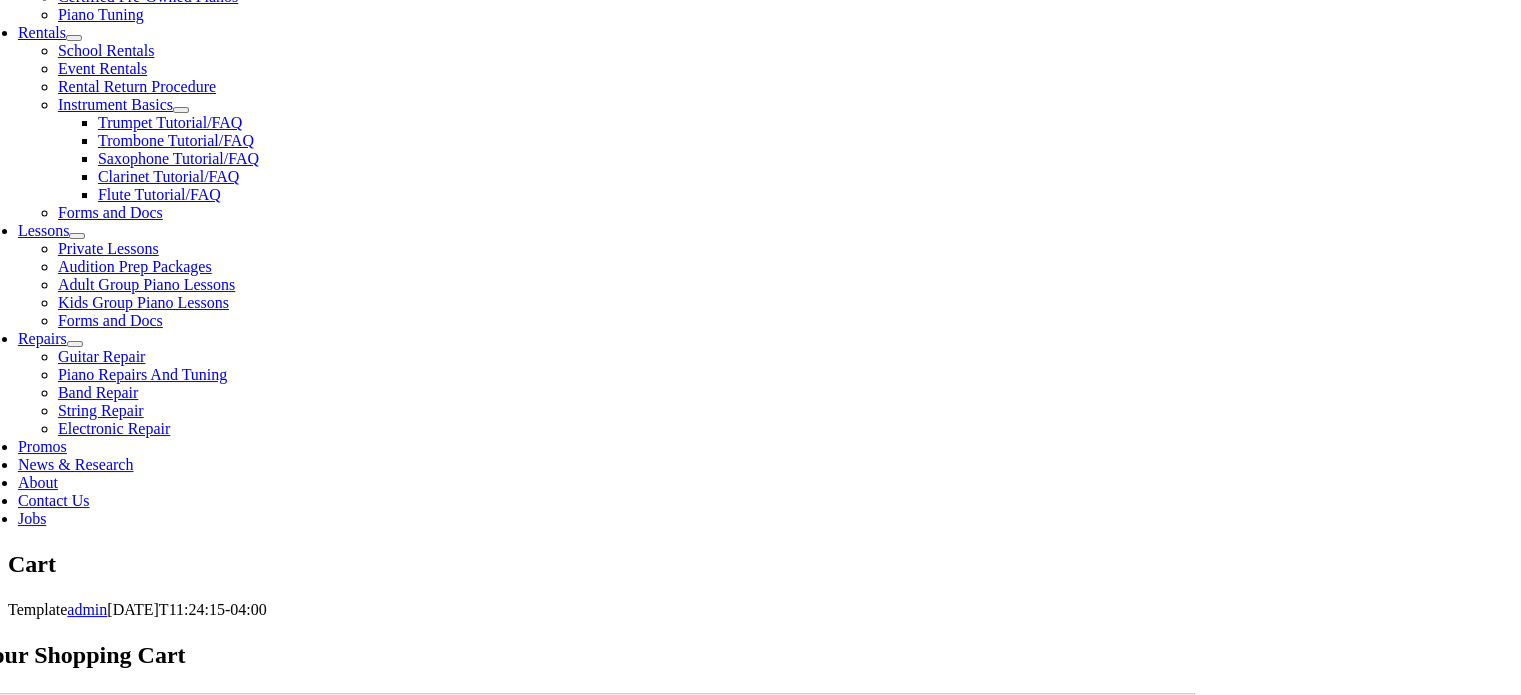 click on "I Agree, proceed to Checkout" at bounding box center (586, 1292) 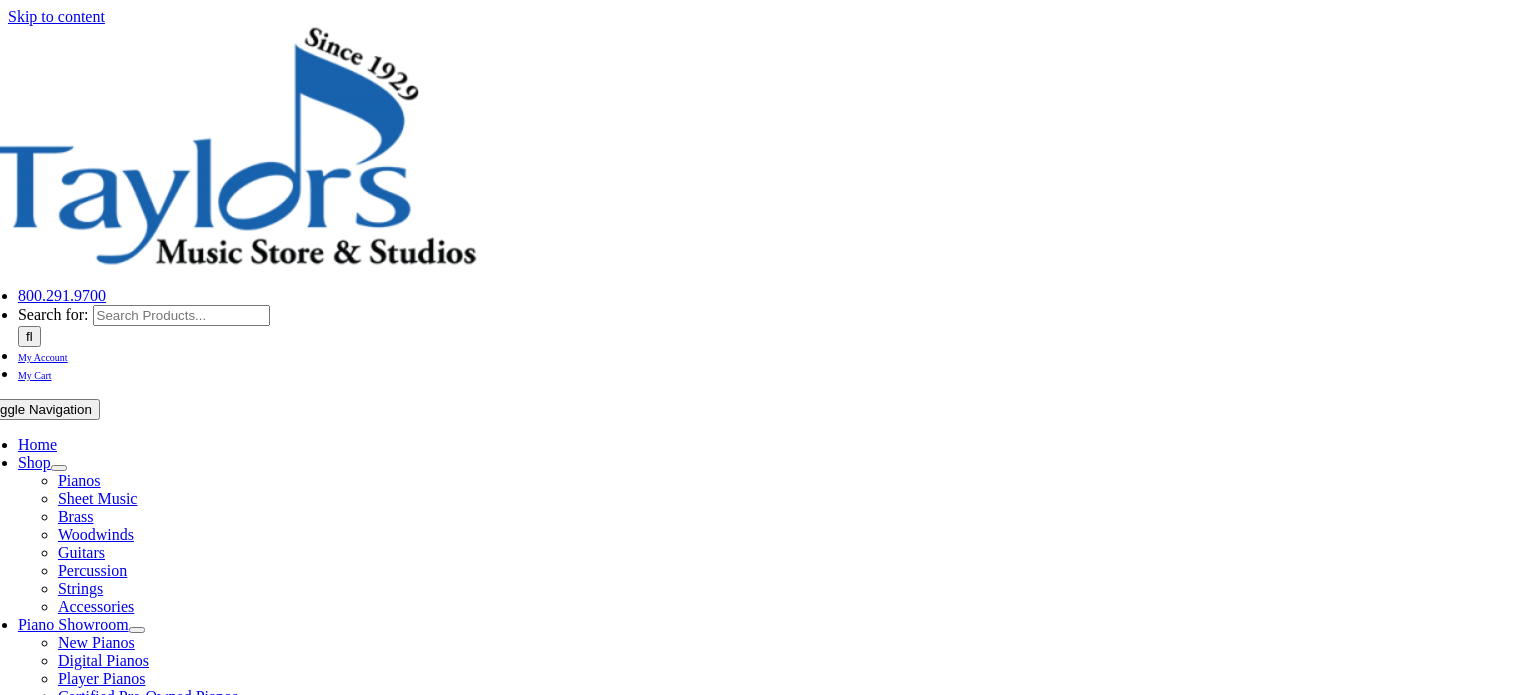 select 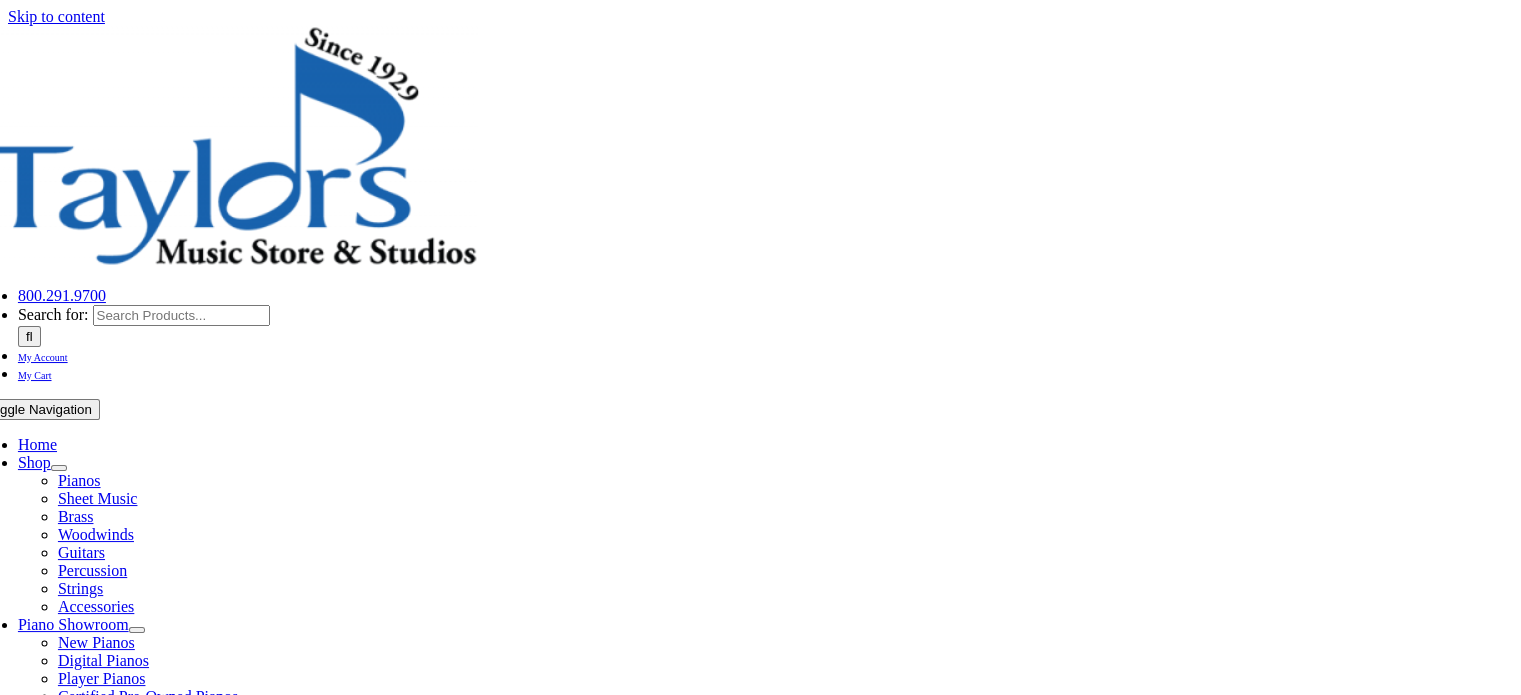 scroll, scrollTop: 0, scrollLeft: 0, axis: both 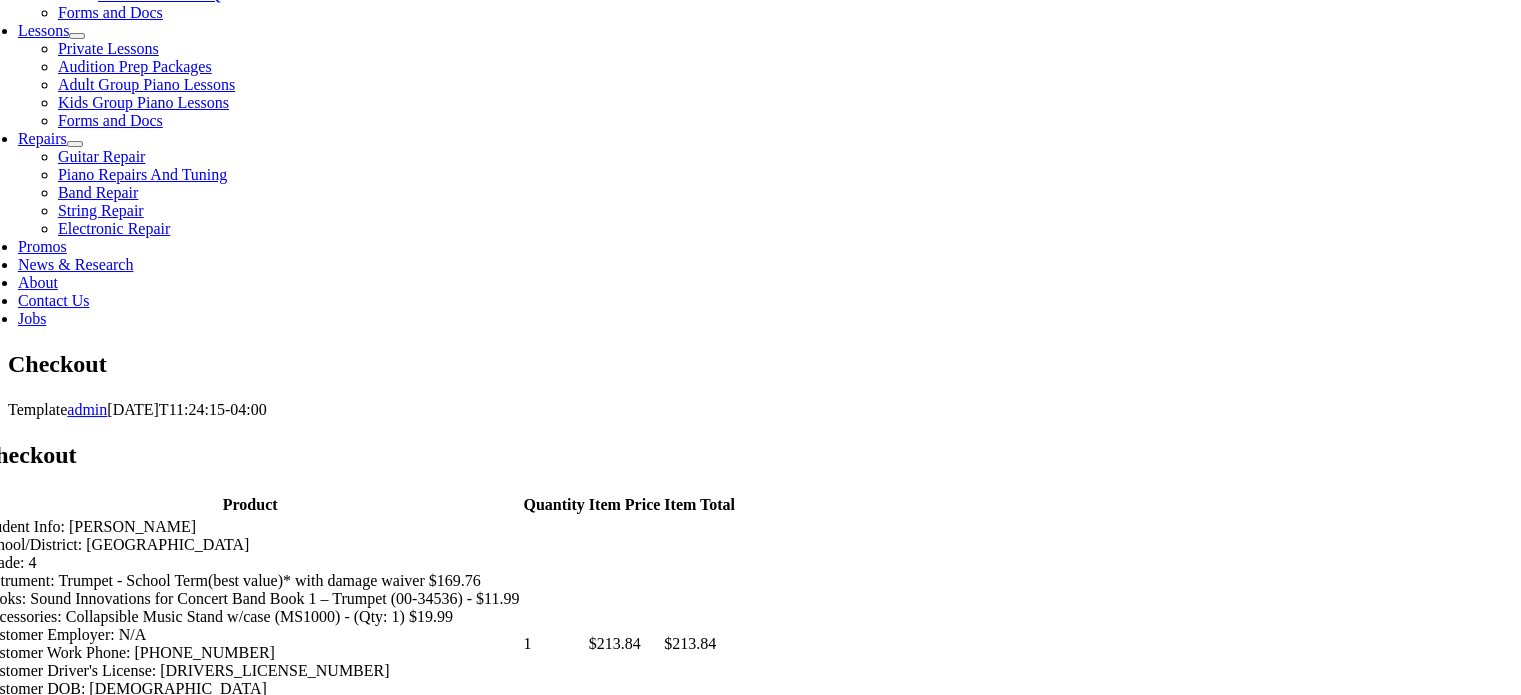 click on "First name:" at bounding box center [182, 916] 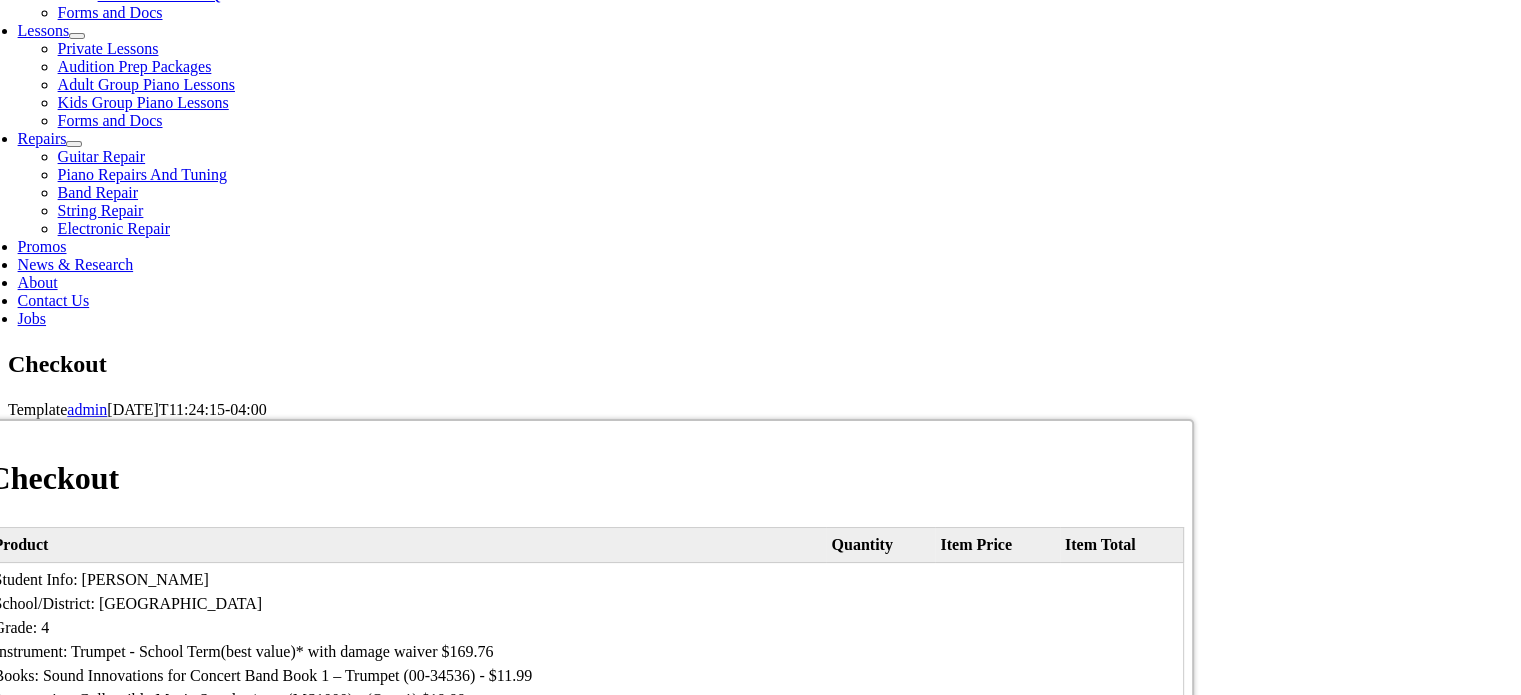 type on "[STREET_ADDRESS]" 